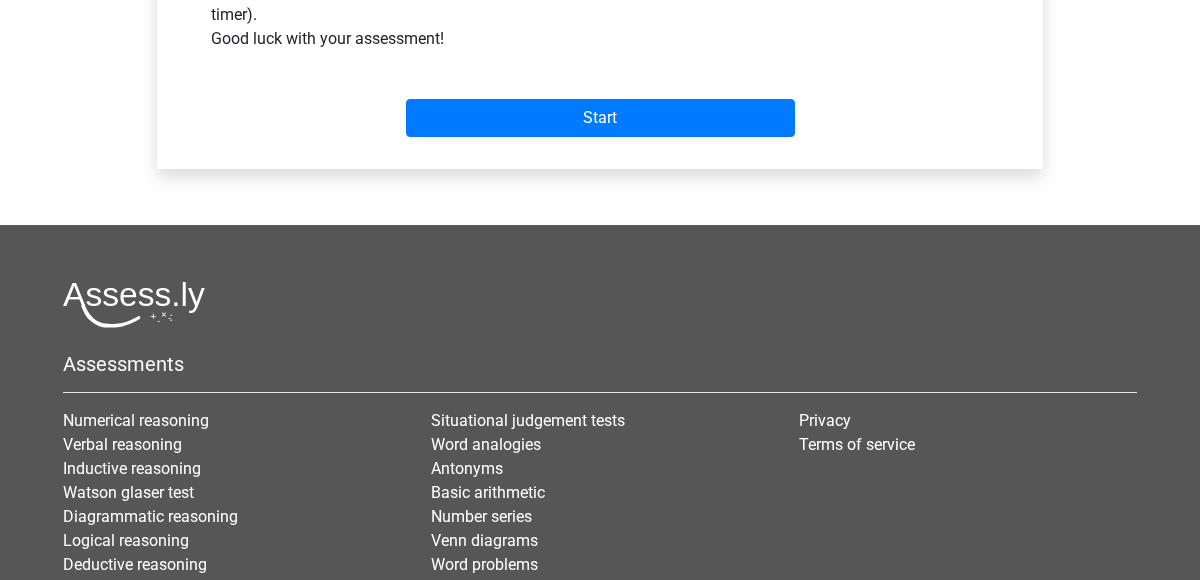 scroll, scrollTop: 810, scrollLeft: 0, axis: vertical 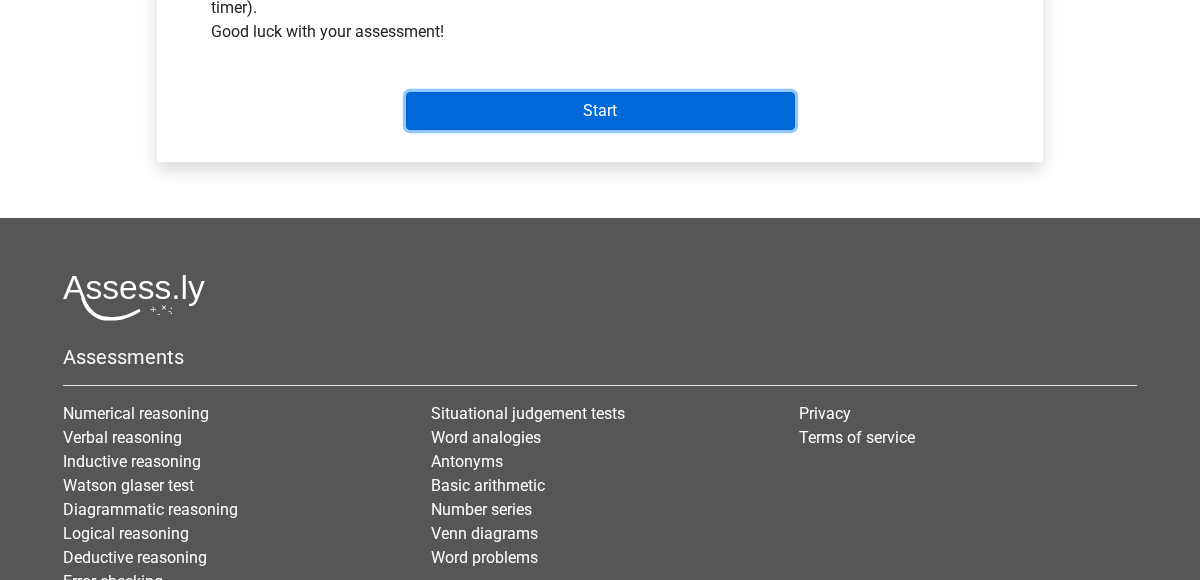 click on "Start" at bounding box center [600, 111] 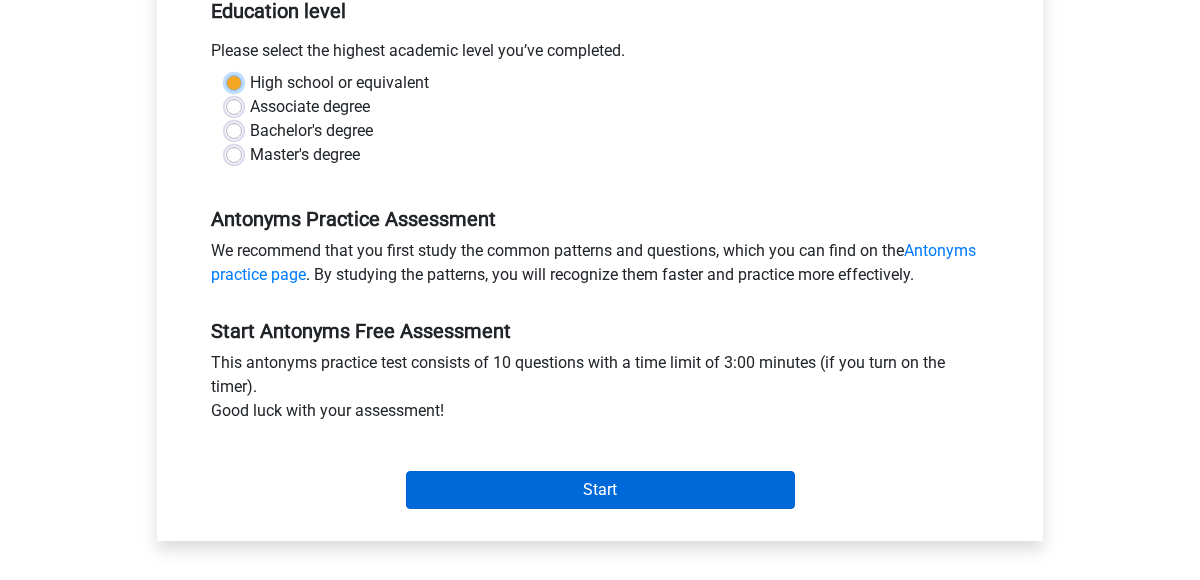 scroll, scrollTop: 500, scrollLeft: 0, axis: vertical 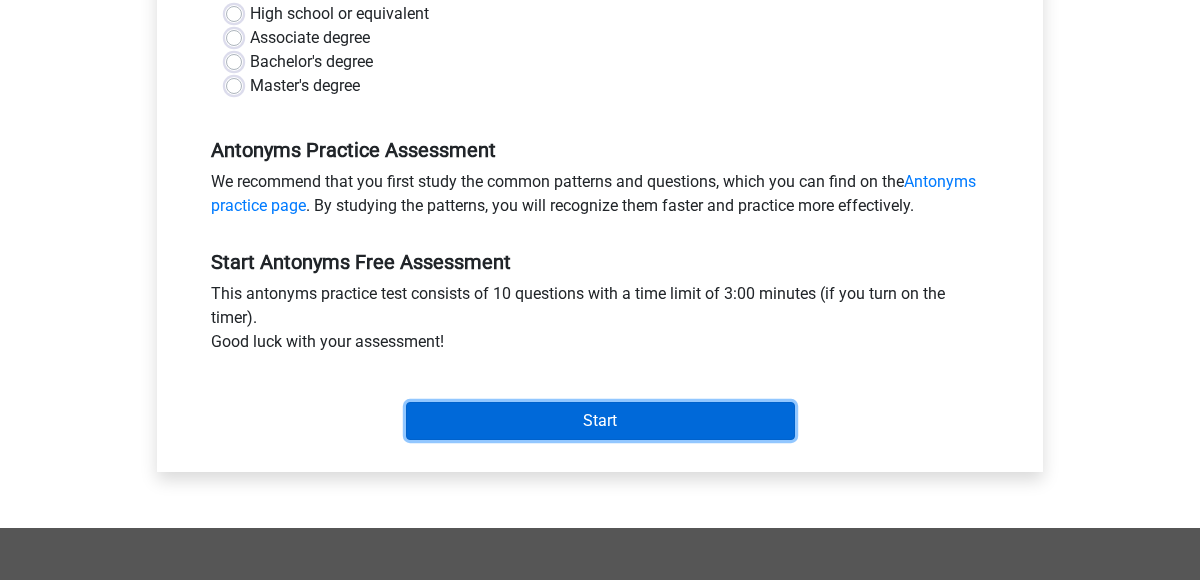 click on "Start" at bounding box center (600, 421) 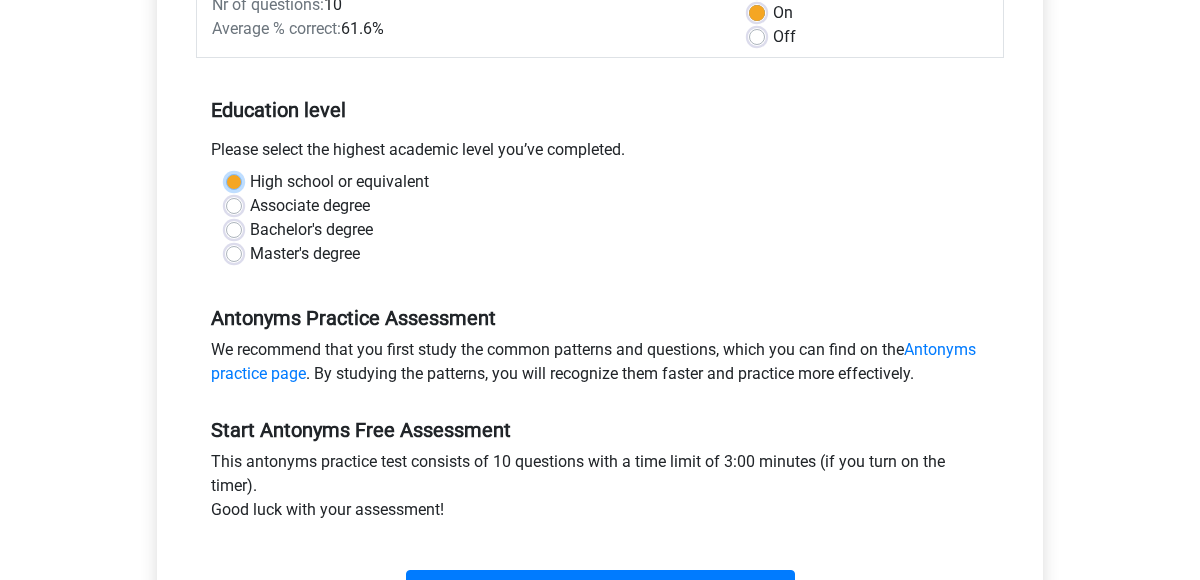scroll, scrollTop: 331, scrollLeft: 0, axis: vertical 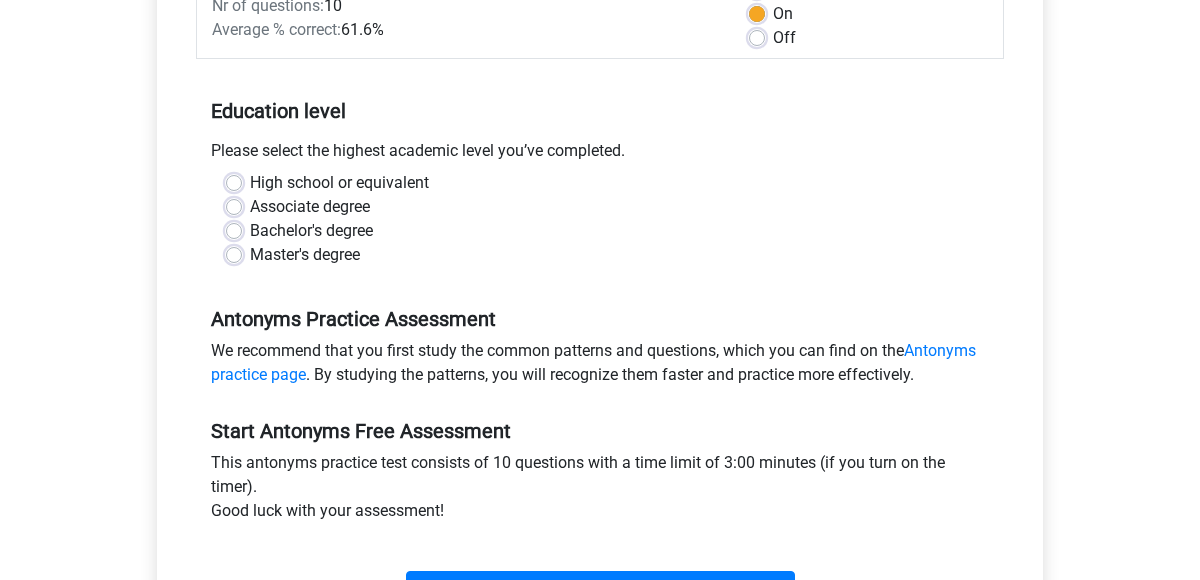 click on "Bachelor's degree" at bounding box center (600, 231) 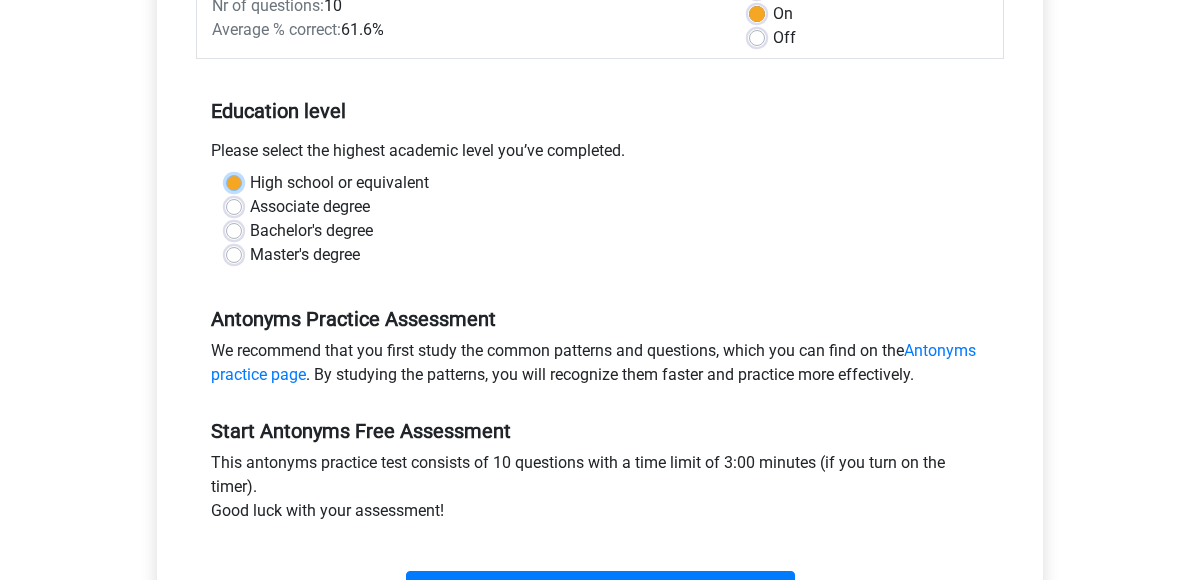 click on "High school or equivalent" at bounding box center (234, 181) 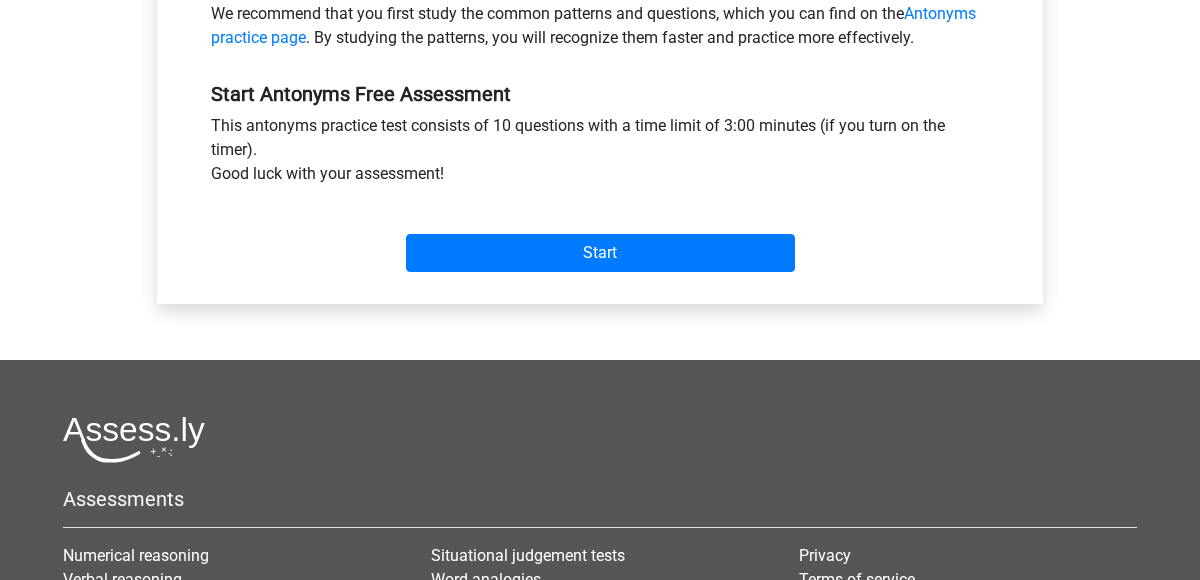 scroll, scrollTop: 671, scrollLeft: 0, axis: vertical 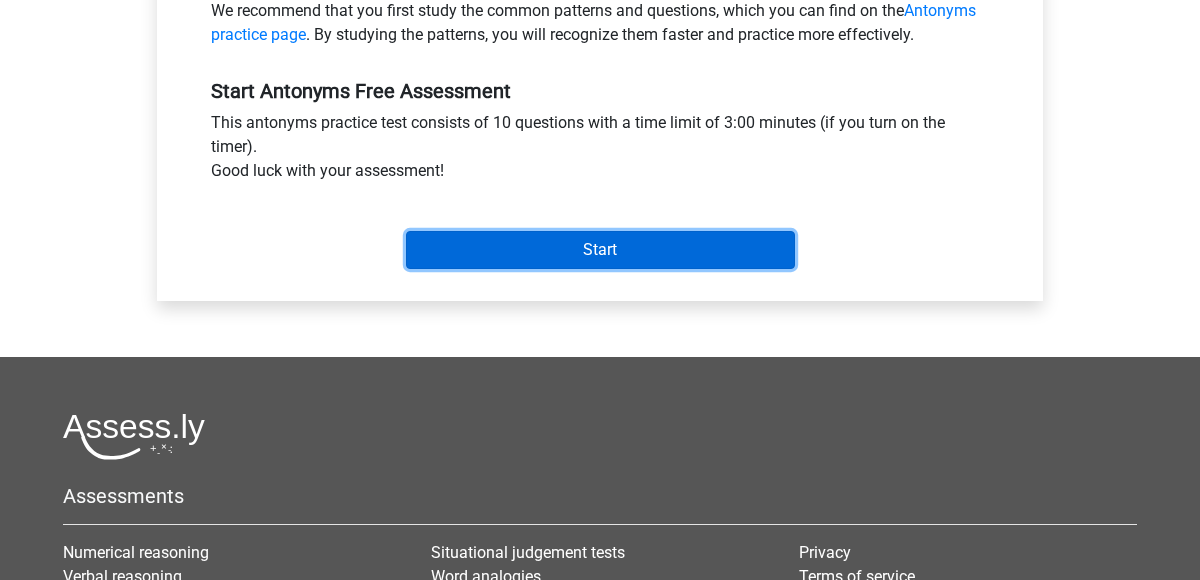 click on "Start" at bounding box center [600, 250] 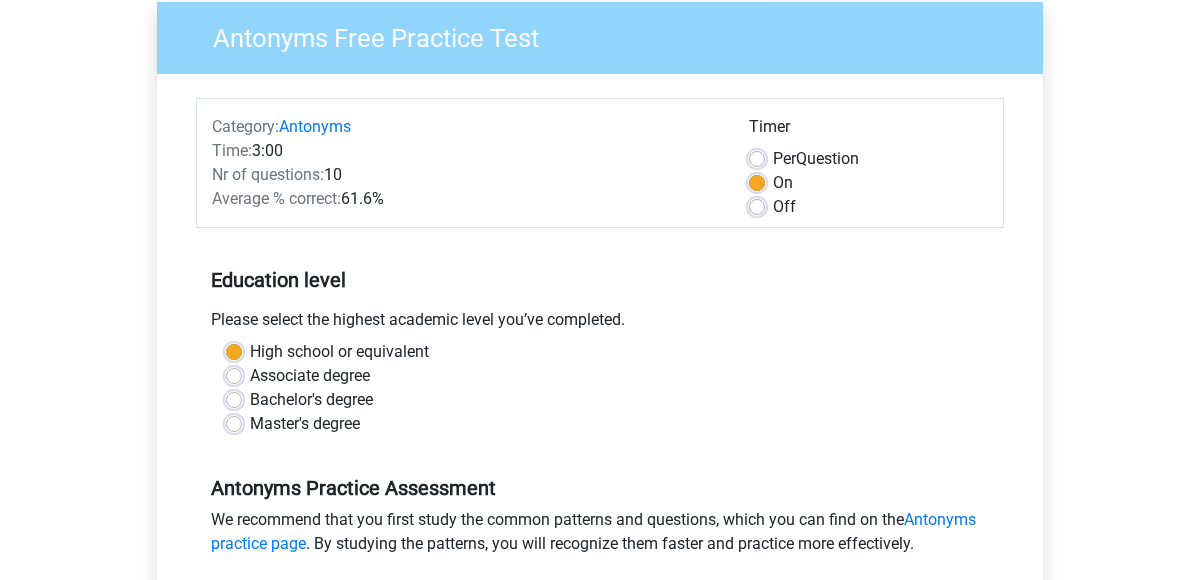 scroll, scrollTop: 133, scrollLeft: 0, axis: vertical 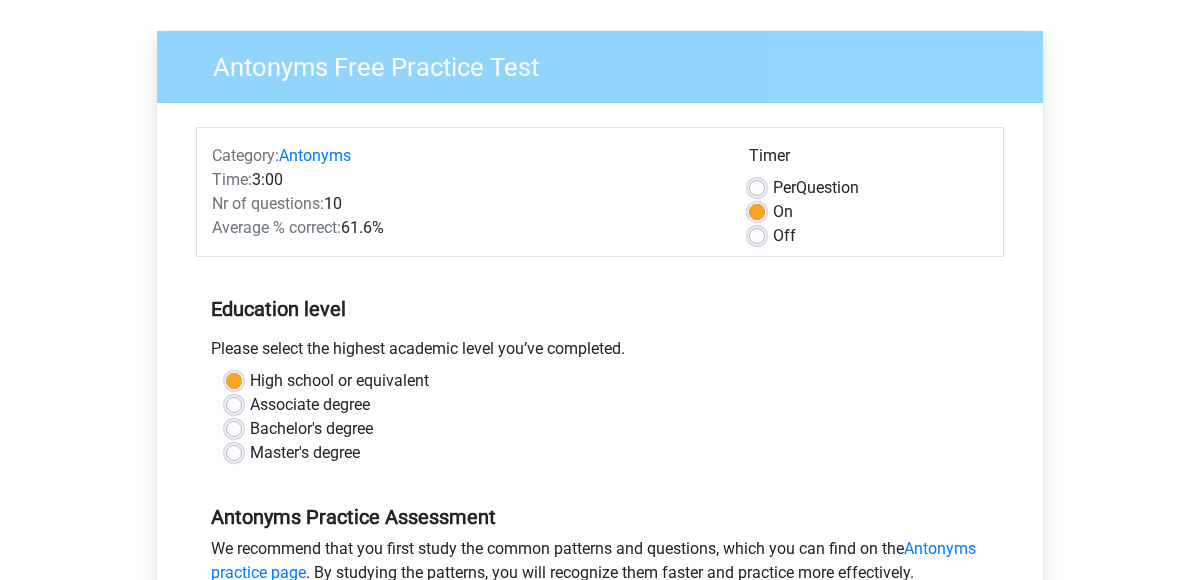 click on "Off" at bounding box center [784, 236] 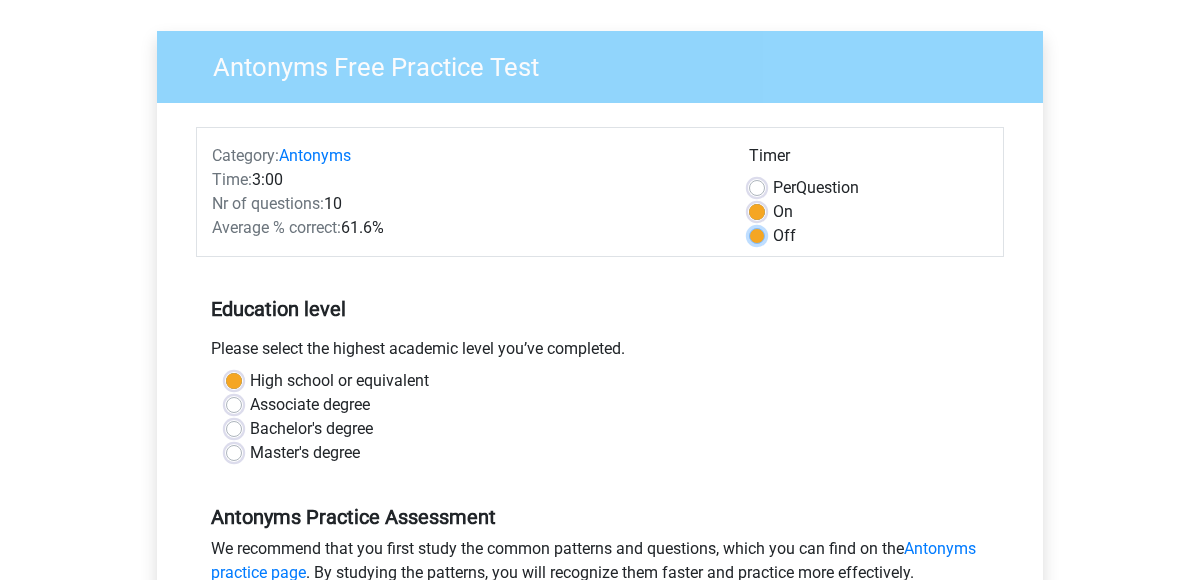 click on "Off" at bounding box center [757, 234] 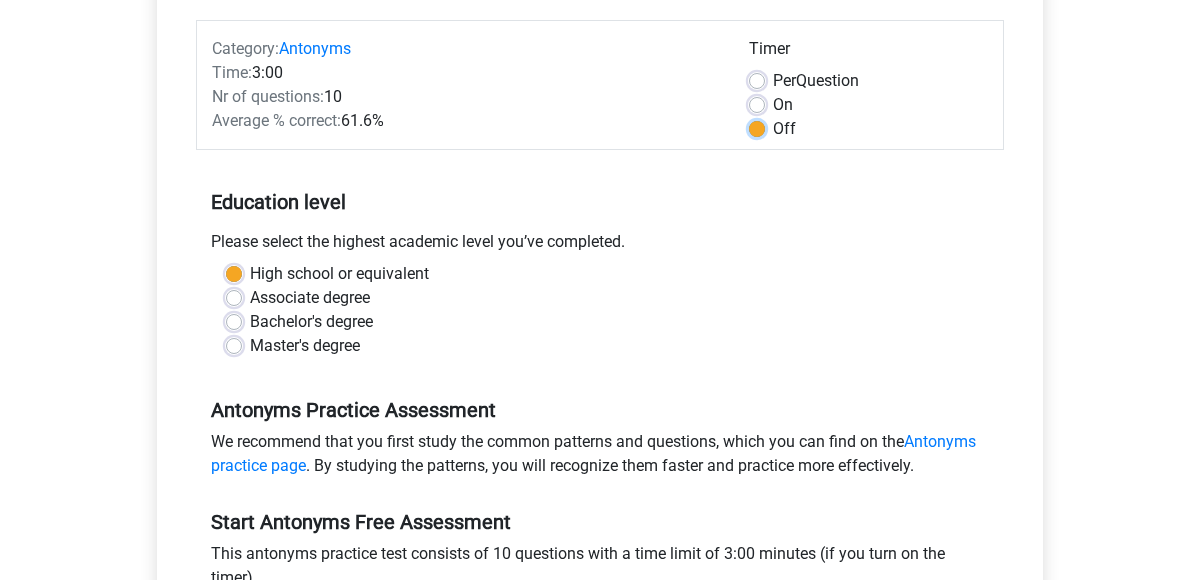scroll, scrollTop: 246, scrollLeft: 0, axis: vertical 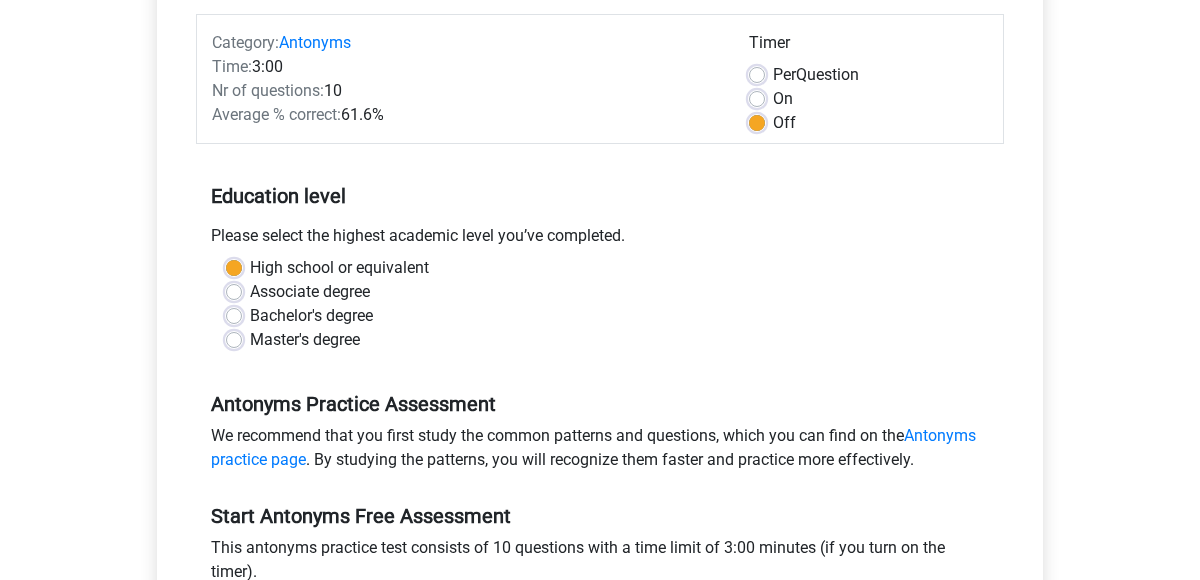 click on "On" at bounding box center [783, 99] 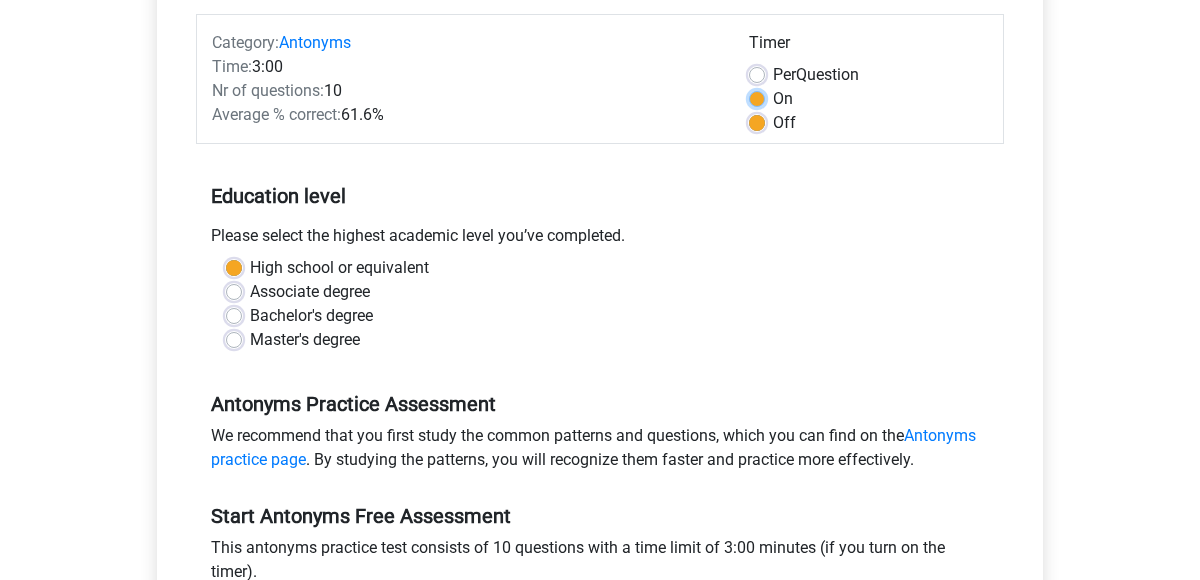 click on "On" at bounding box center (757, 97) 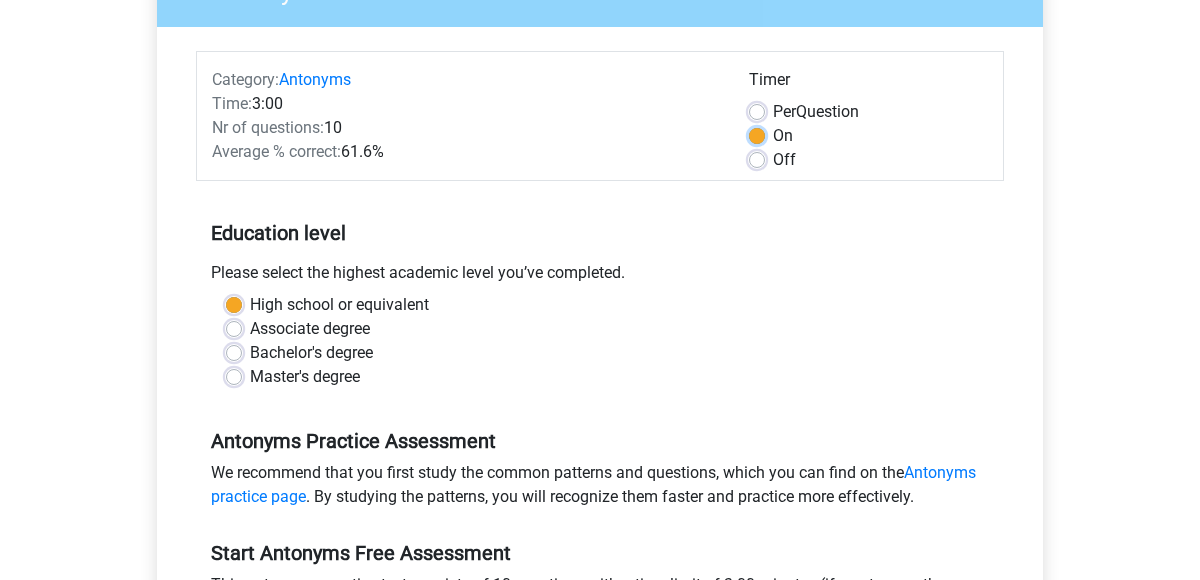 scroll, scrollTop: 207, scrollLeft: 0, axis: vertical 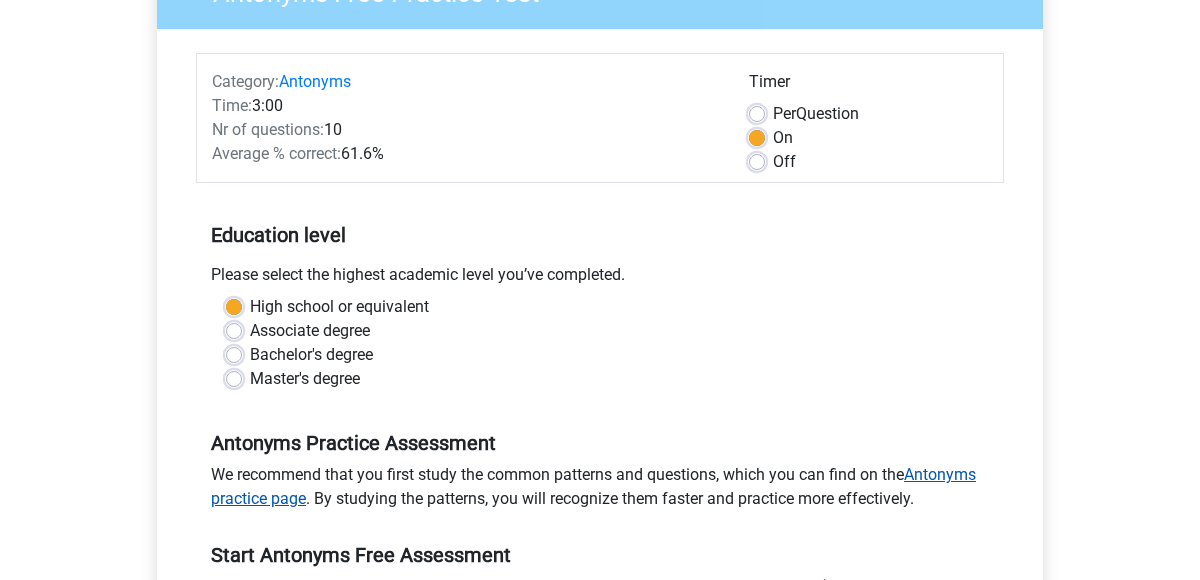 click on "Antonyms
practice page" at bounding box center [593, 486] 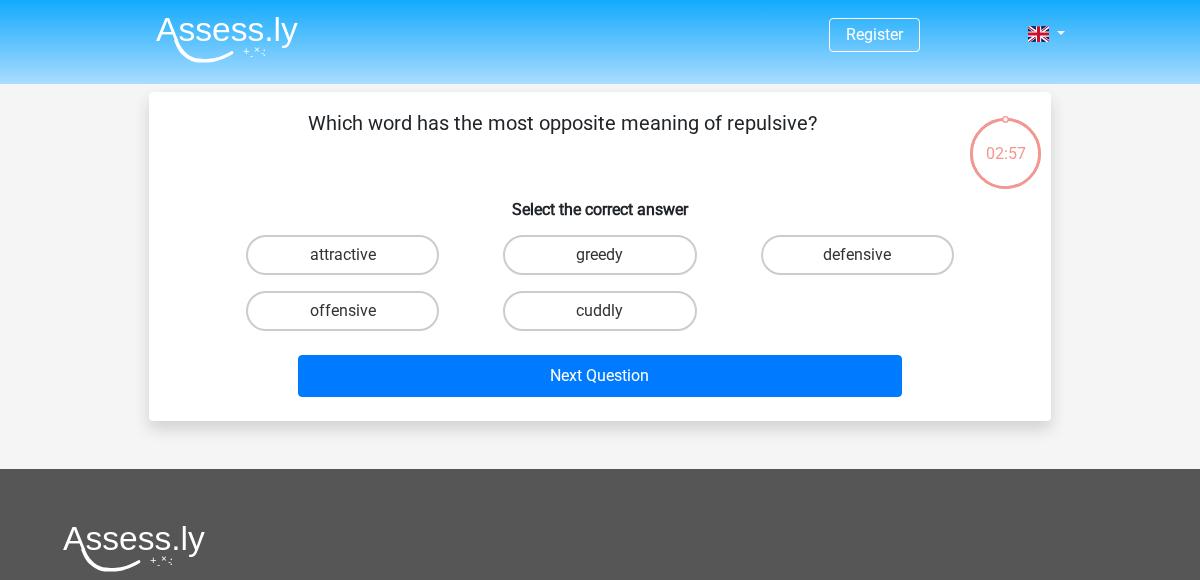 scroll, scrollTop: 0, scrollLeft: 0, axis: both 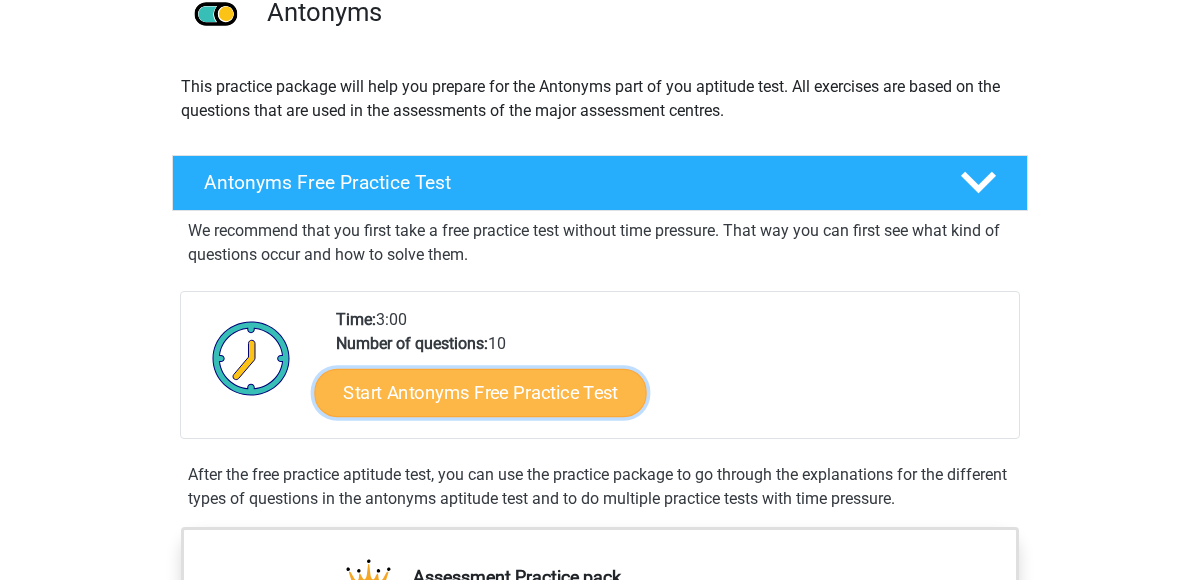 click on "Start Antonyms
Free Practice Test" at bounding box center [481, 392] 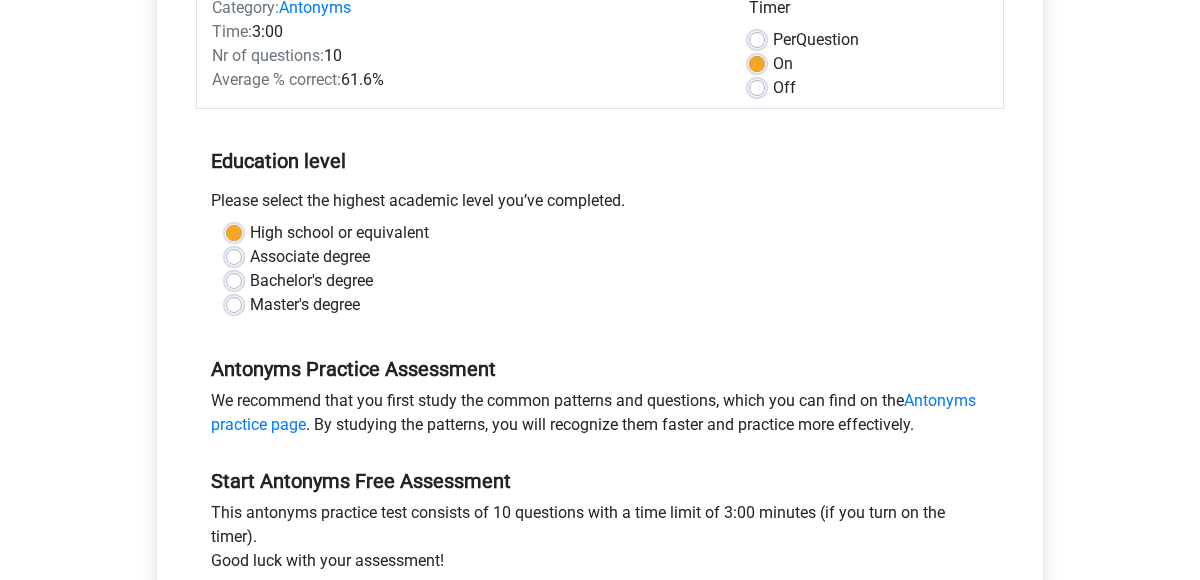 scroll, scrollTop: 280, scrollLeft: 0, axis: vertical 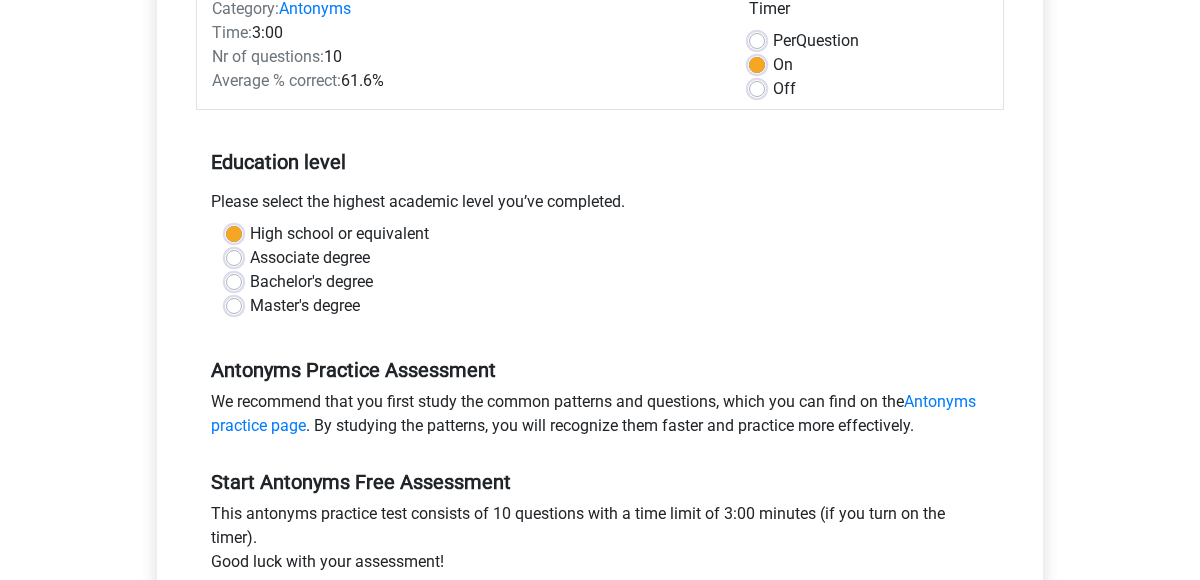 click on "We recommend that you first study the common patterns and questions, which you can find on the
Antonyms
practice page .
By studying the patterns, you will recognize them faster and practice more effectively." at bounding box center [600, 418] 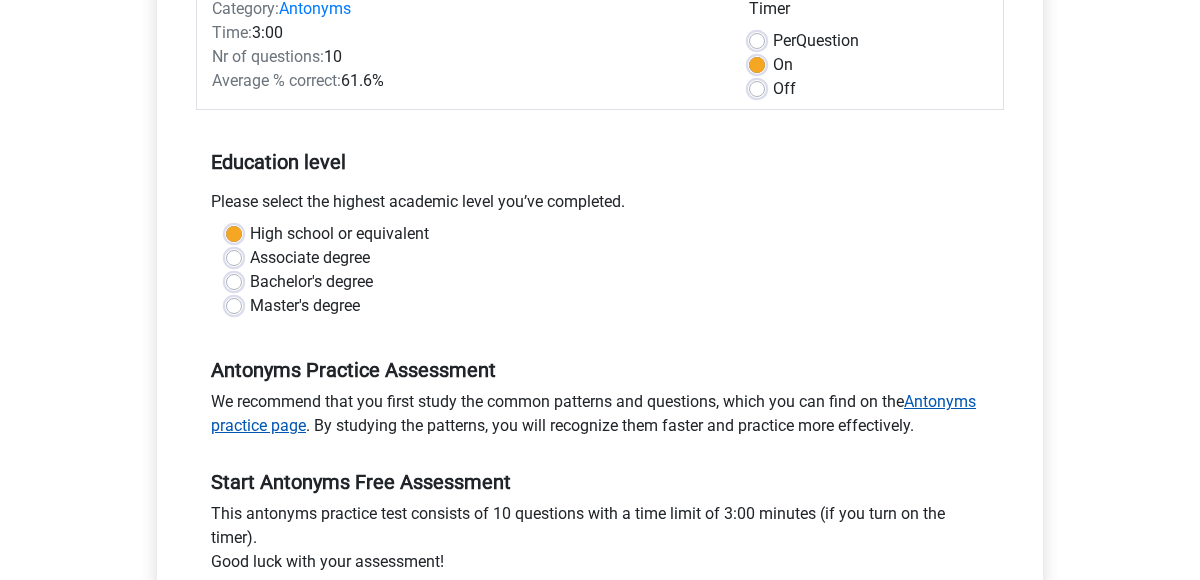click on "Antonyms
practice page" at bounding box center (593, 413) 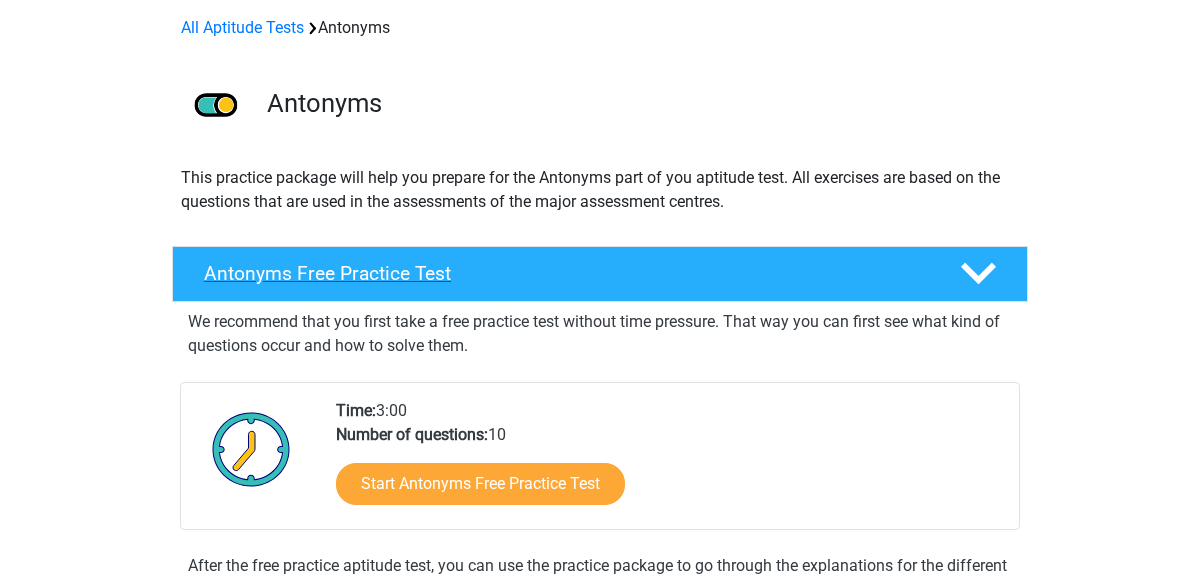 scroll, scrollTop: 87, scrollLeft: 0, axis: vertical 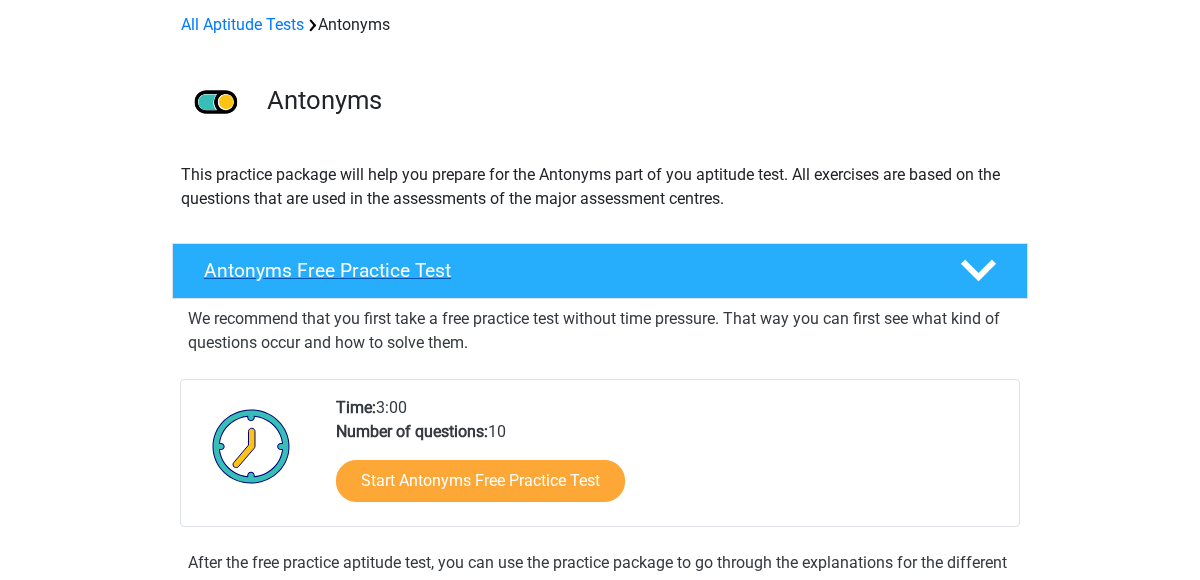 click on "Antonyms
Free Practice Test" at bounding box center (566, 270) 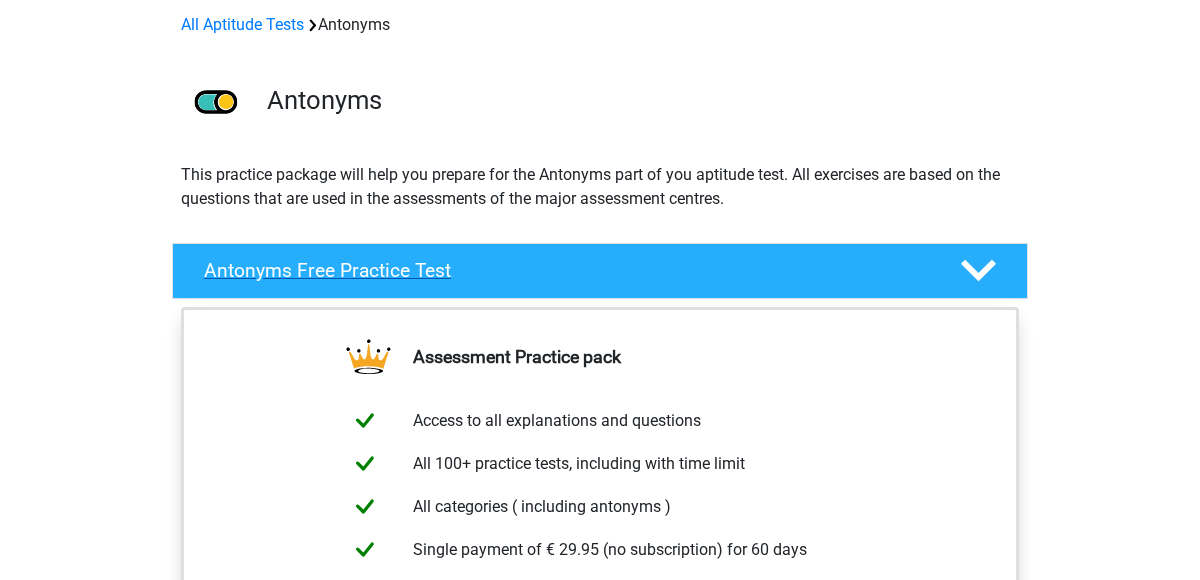 click on "Antonyms
Free Practice Test" at bounding box center [600, 271] 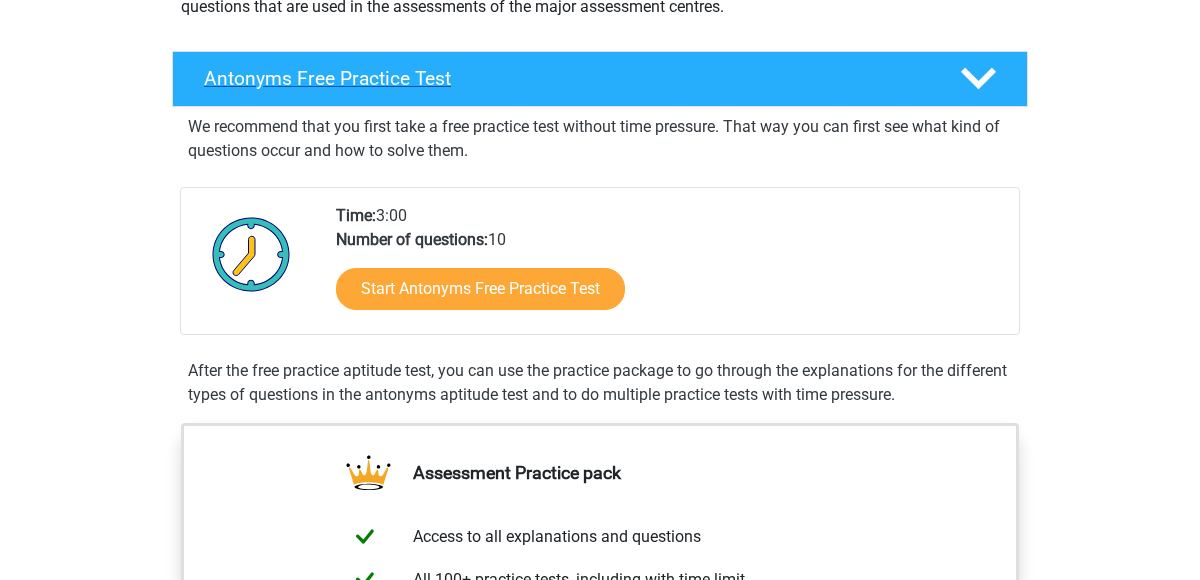scroll, scrollTop: 288, scrollLeft: 0, axis: vertical 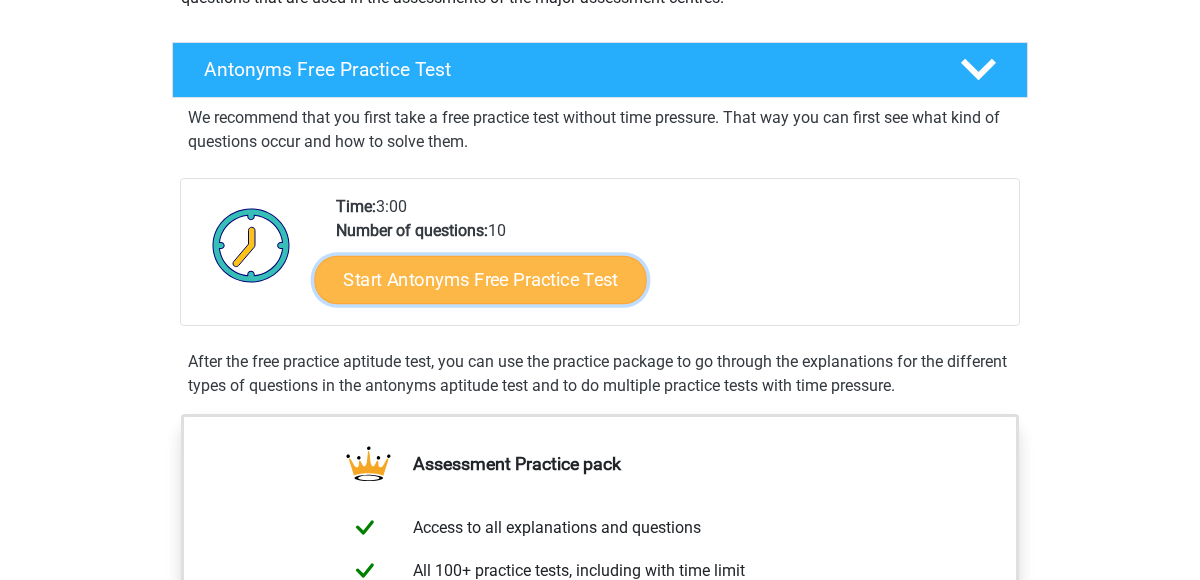 click on "Start Antonyms
Free Practice Test" at bounding box center [481, 279] 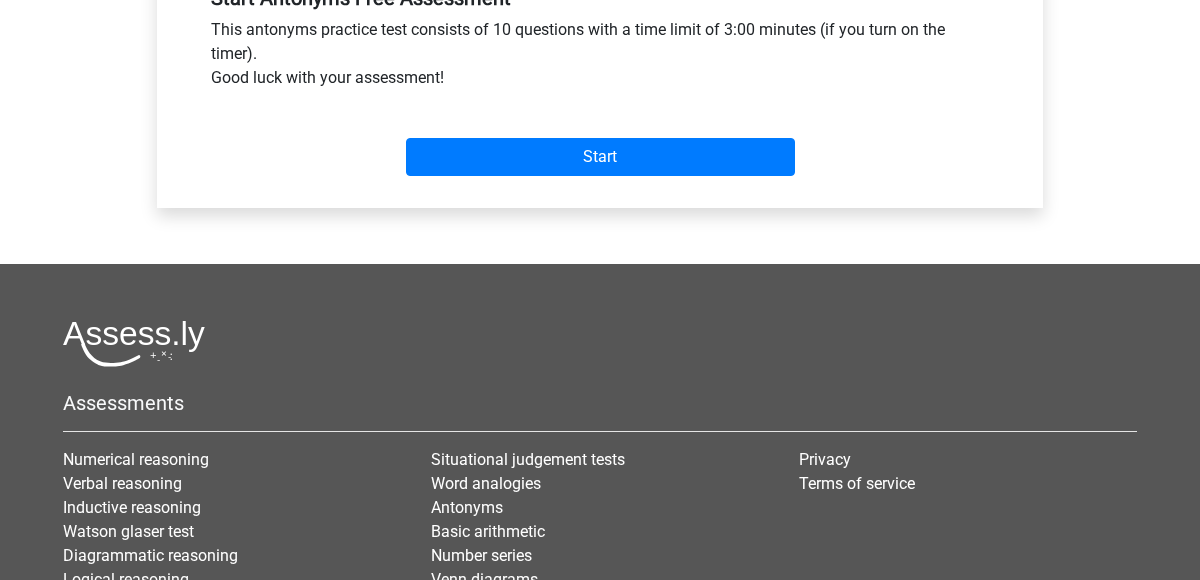 scroll, scrollTop: 685, scrollLeft: 0, axis: vertical 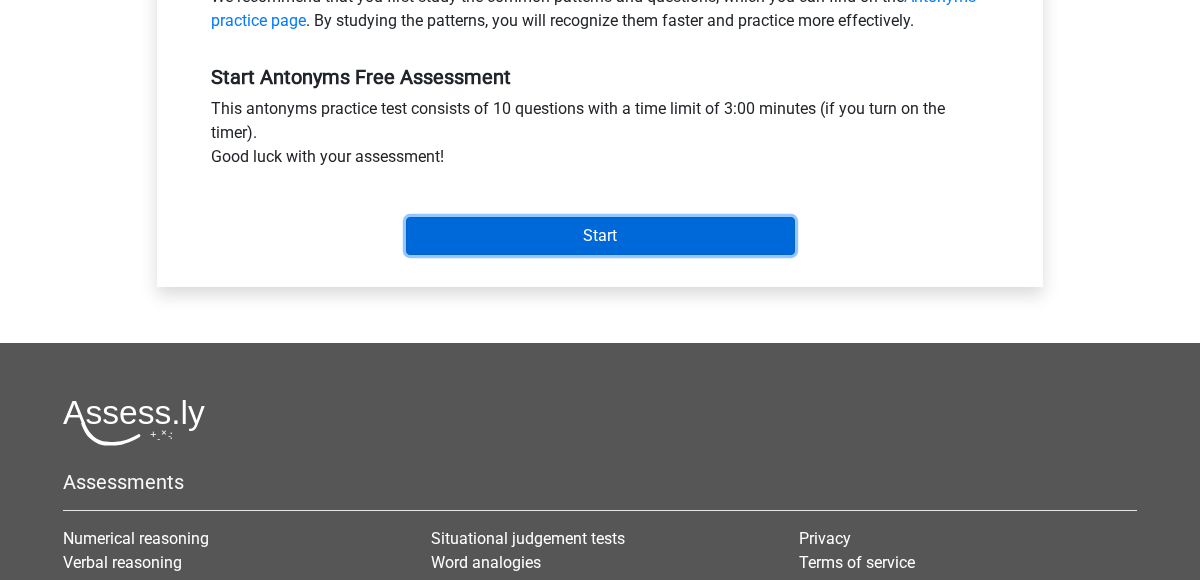 click on "Start" at bounding box center (600, 236) 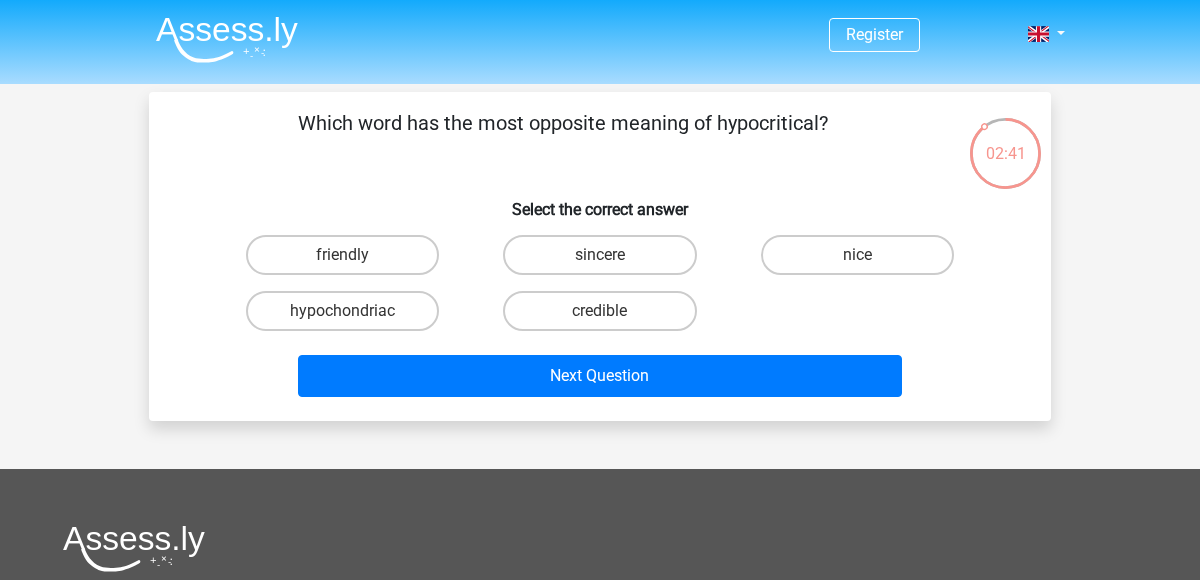 scroll, scrollTop: 92, scrollLeft: 0, axis: vertical 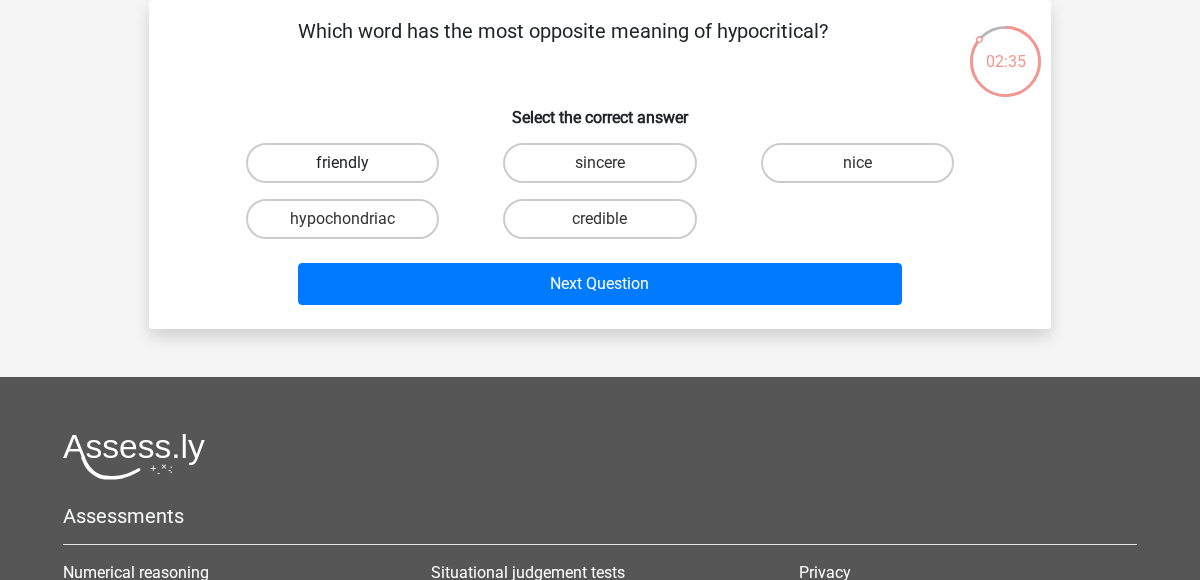 click on "friendly" at bounding box center (342, 163) 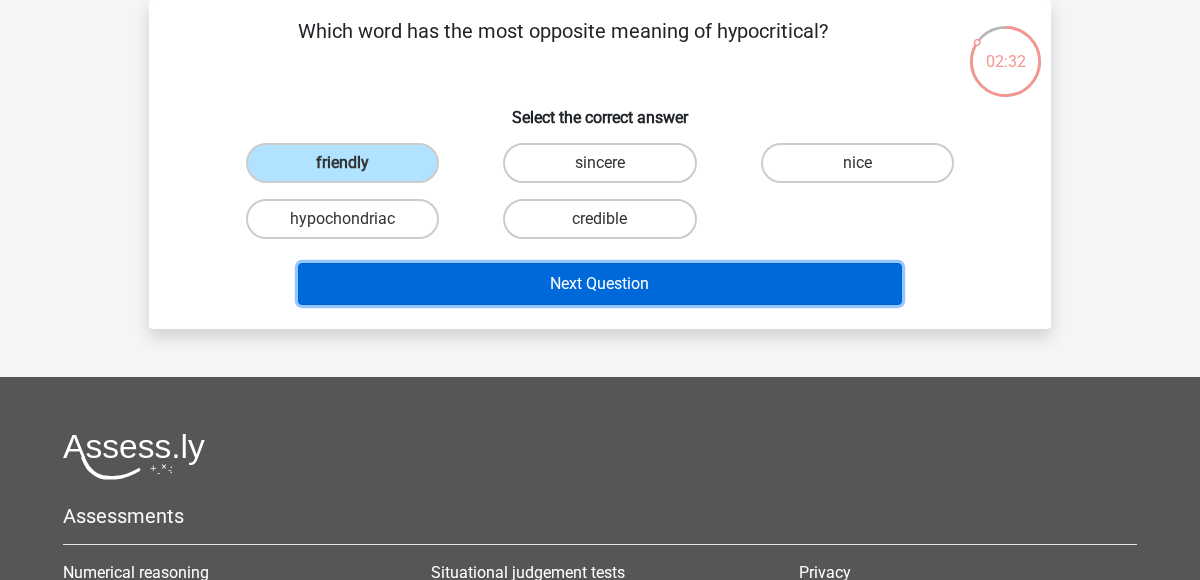 click on "Next Question" at bounding box center (600, 284) 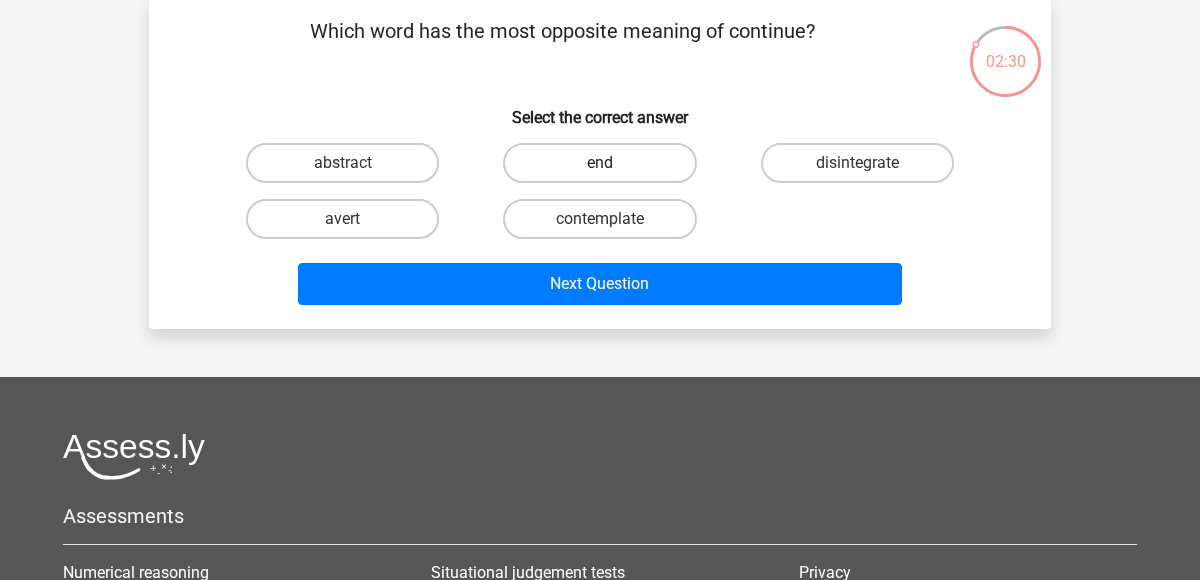 click on "end" at bounding box center [599, 163] 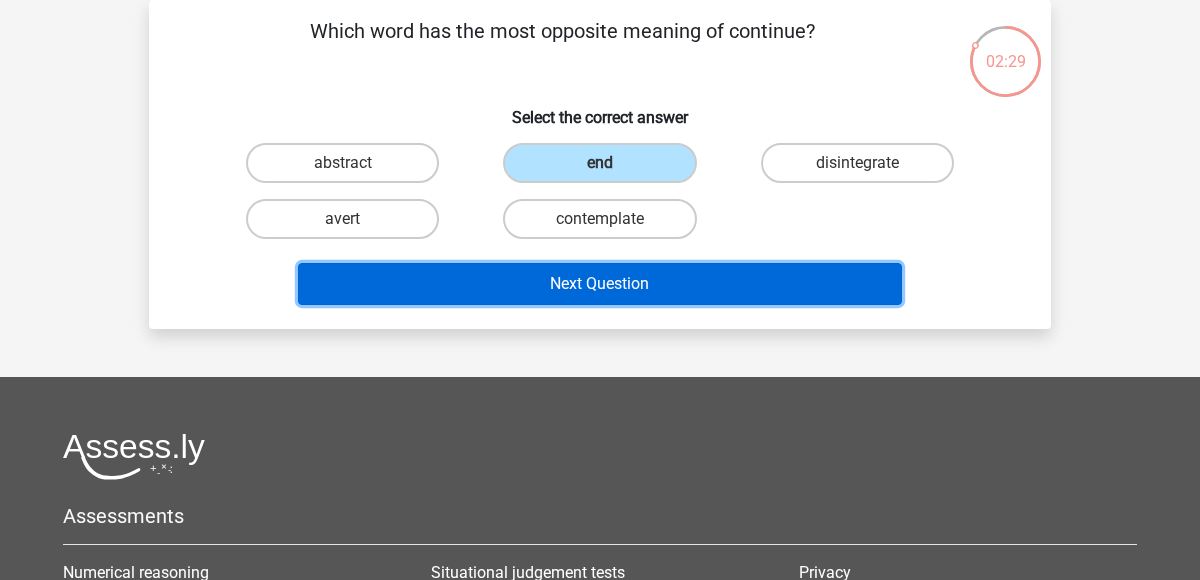 click on "Next Question" at bounding box center (600, 284) 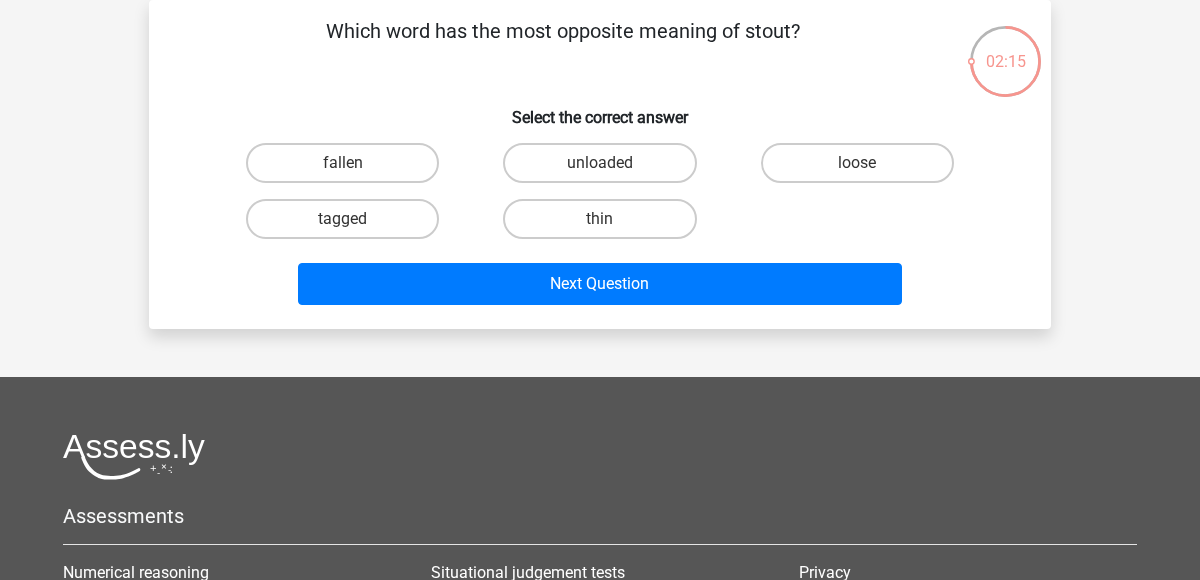 click on "loose" at bounding box center [863, 169] 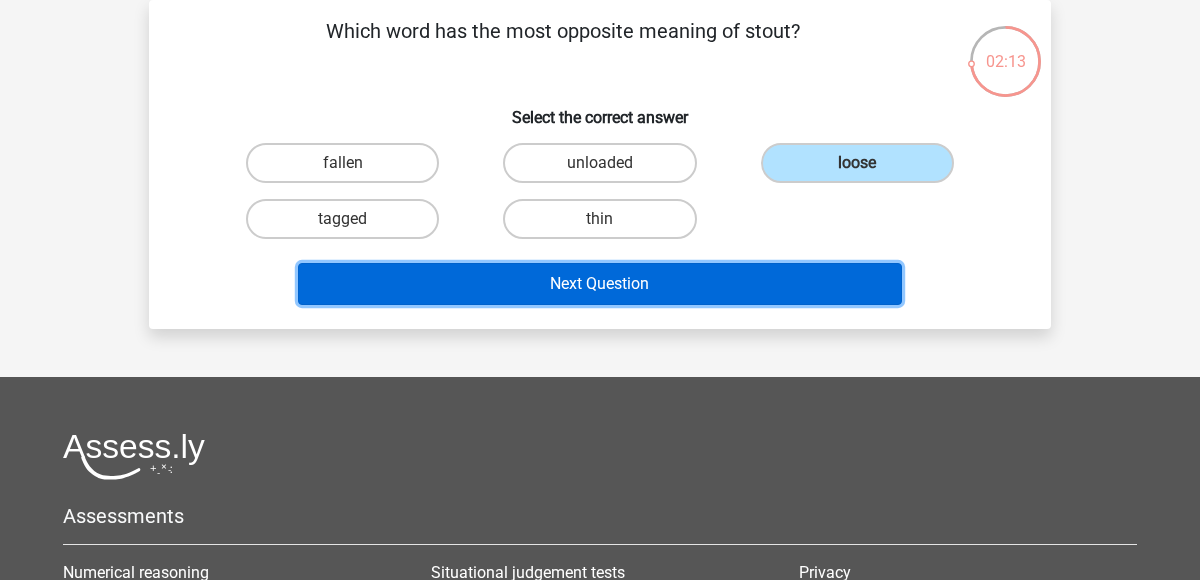 click on "Next Question" at bounding box center (600, 284) 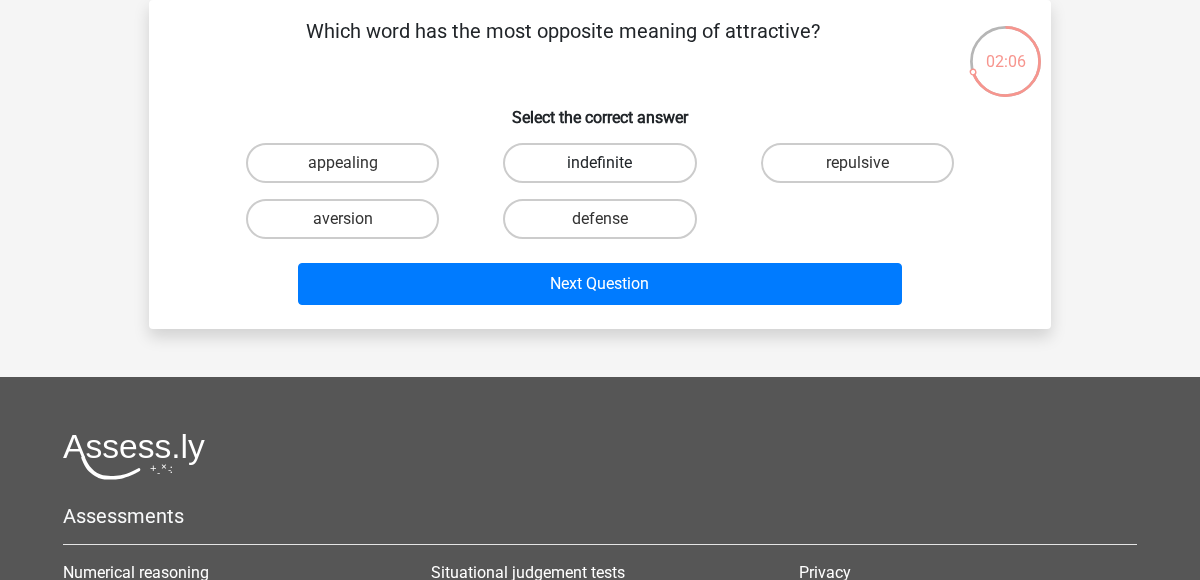 click on "indefinite" at bounding box center [599, 163] 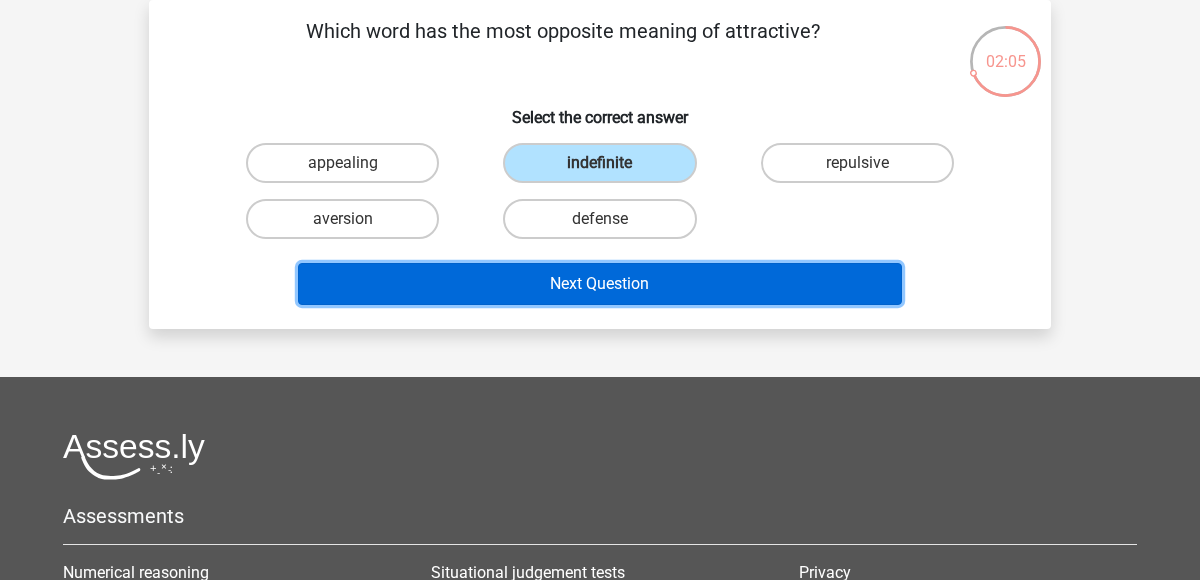 click on "Next Question" at bounding box center [600, 284] 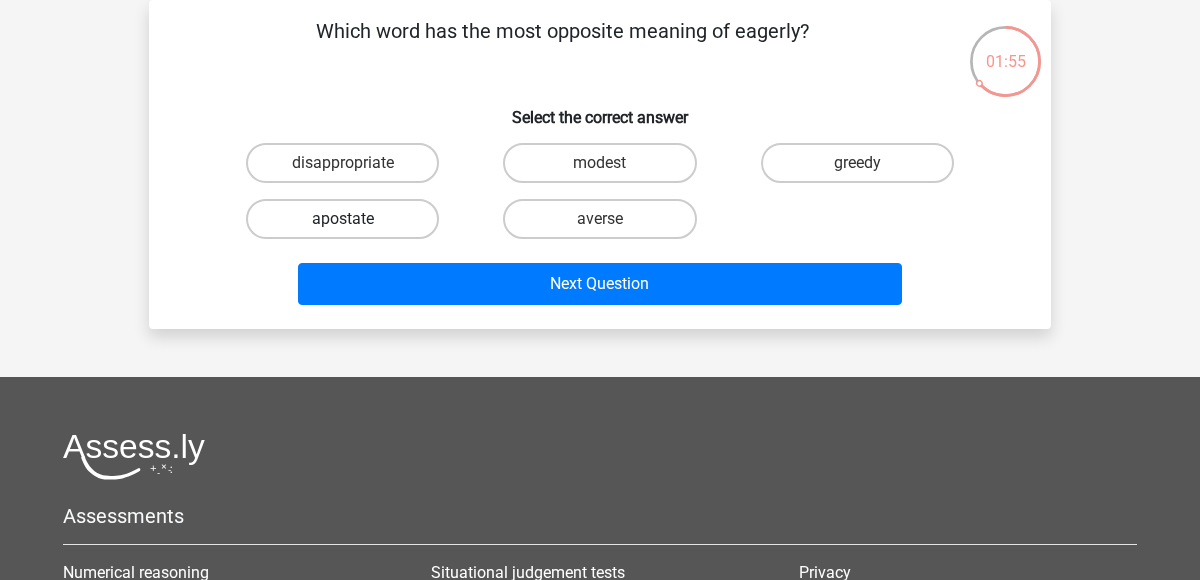 click on "apostate" at bounding box center (342, 219) 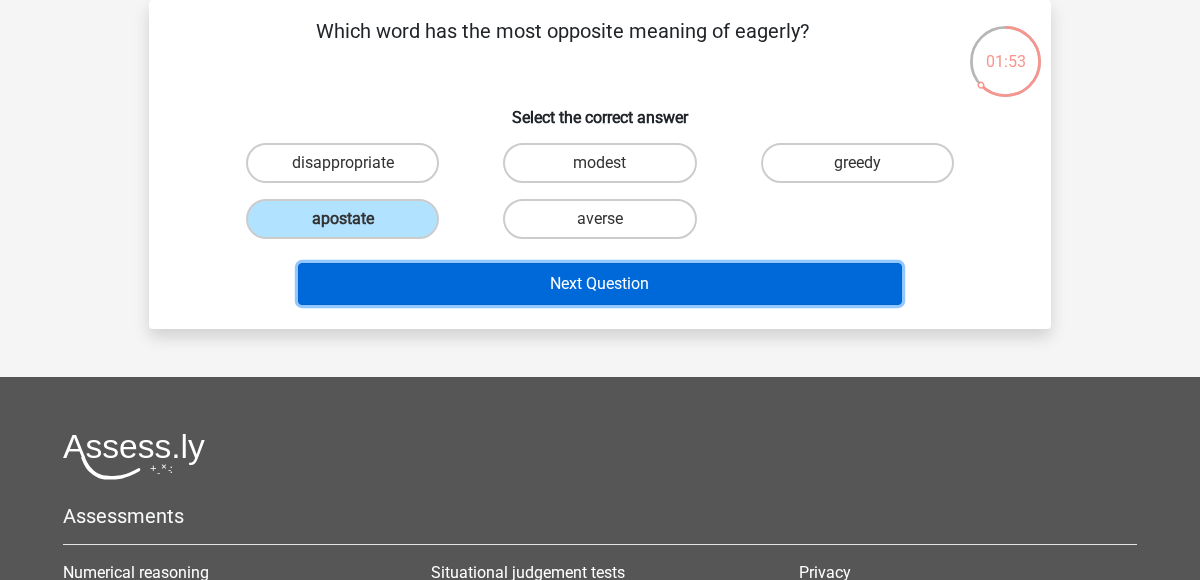 click on "Next Question" at bounding box center [600, 284] 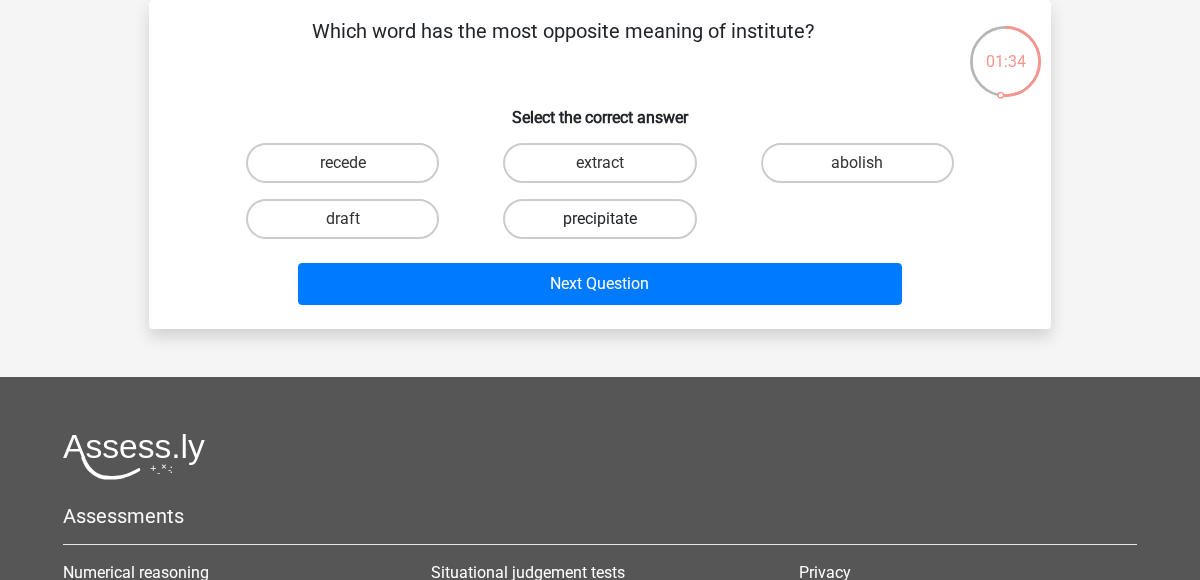 click on "precipitate" at bounding box center (599, 219) 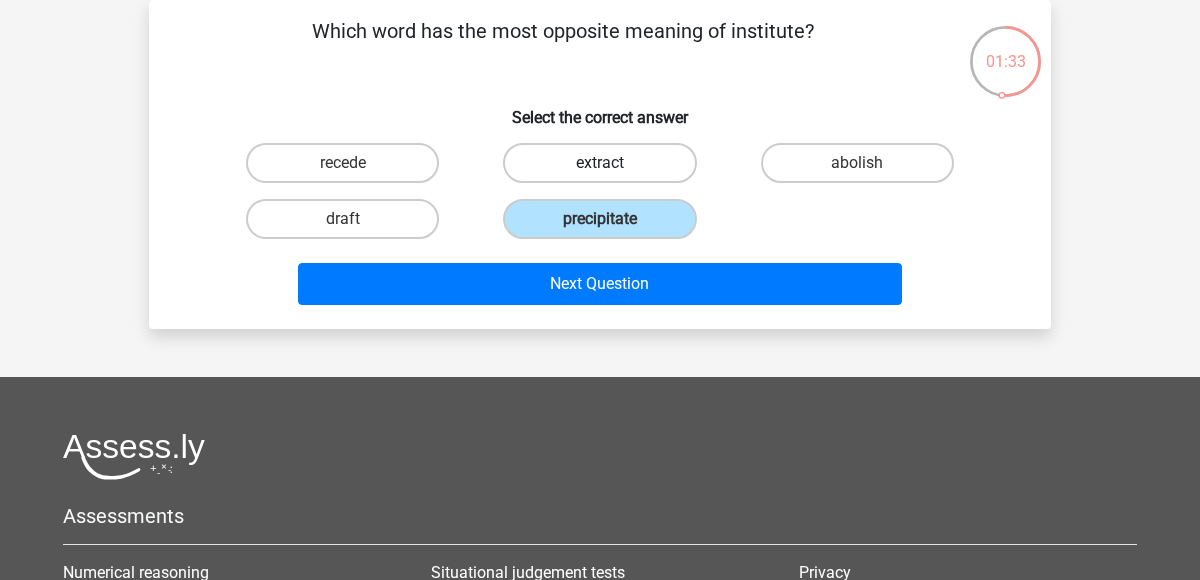 click on "extract" at bounding box center [599, 163] 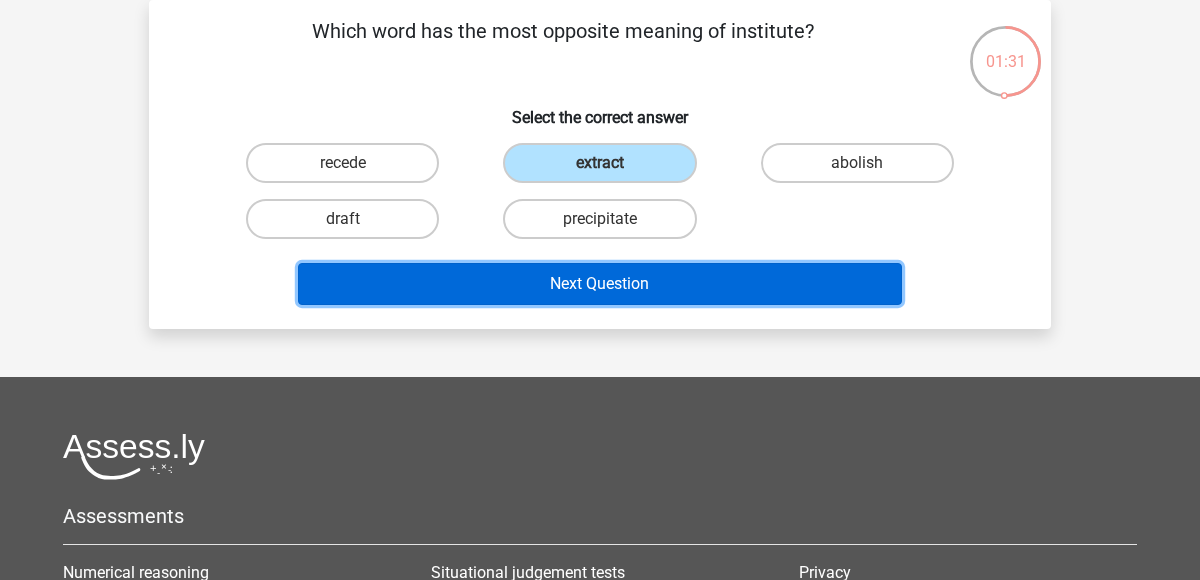 click on "Next Question" at bounding box center (600, 284) 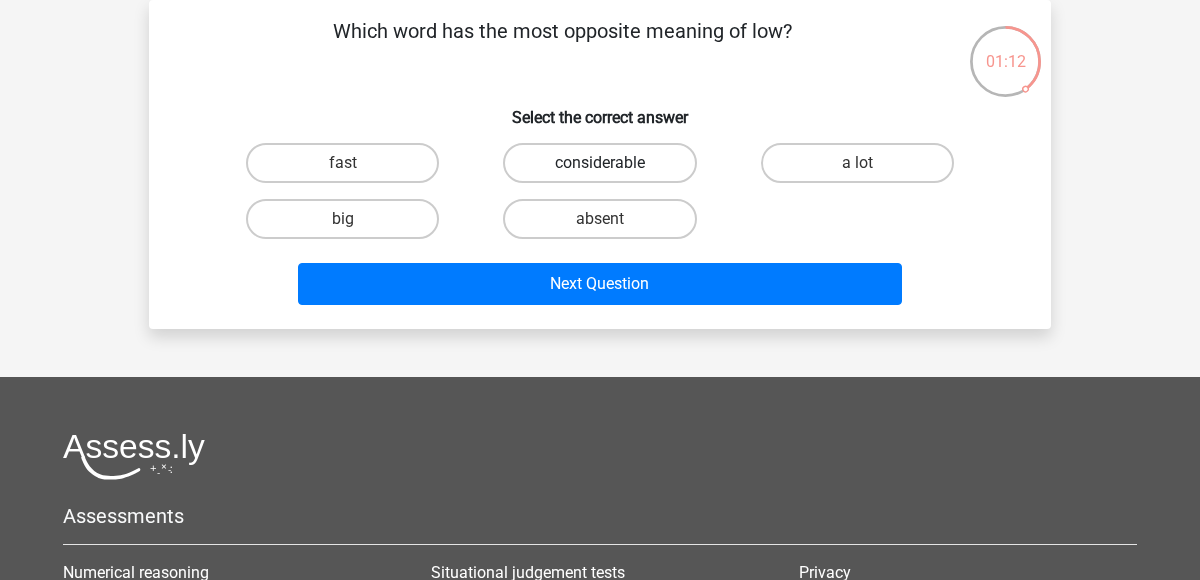 click on "considerable" at bounding box center (599, 163) 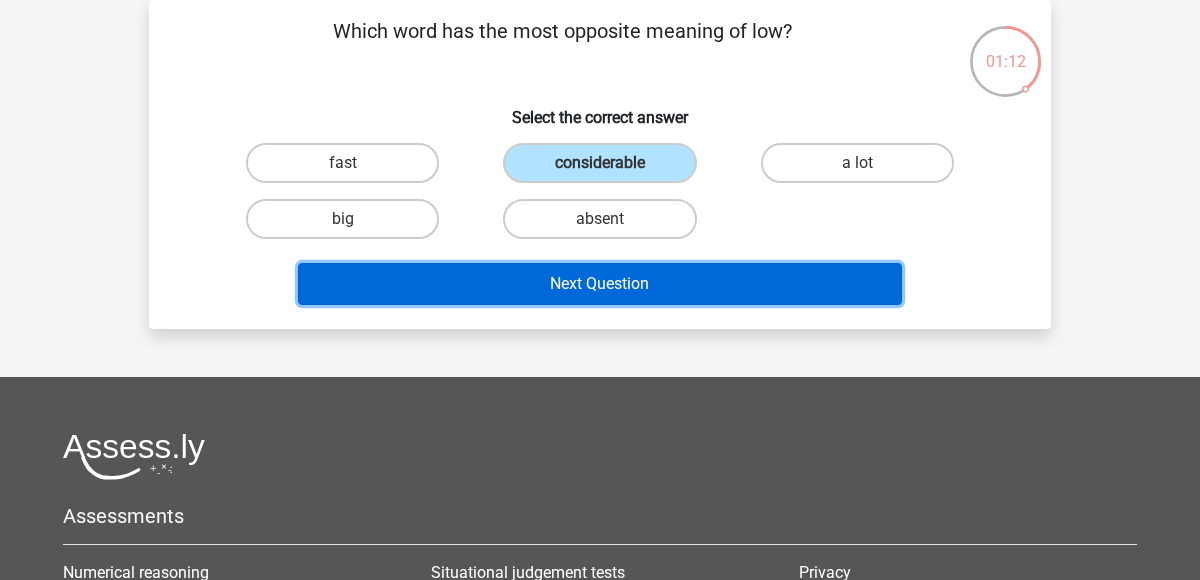 click on "Next Question" at bounding box center [600, 284] 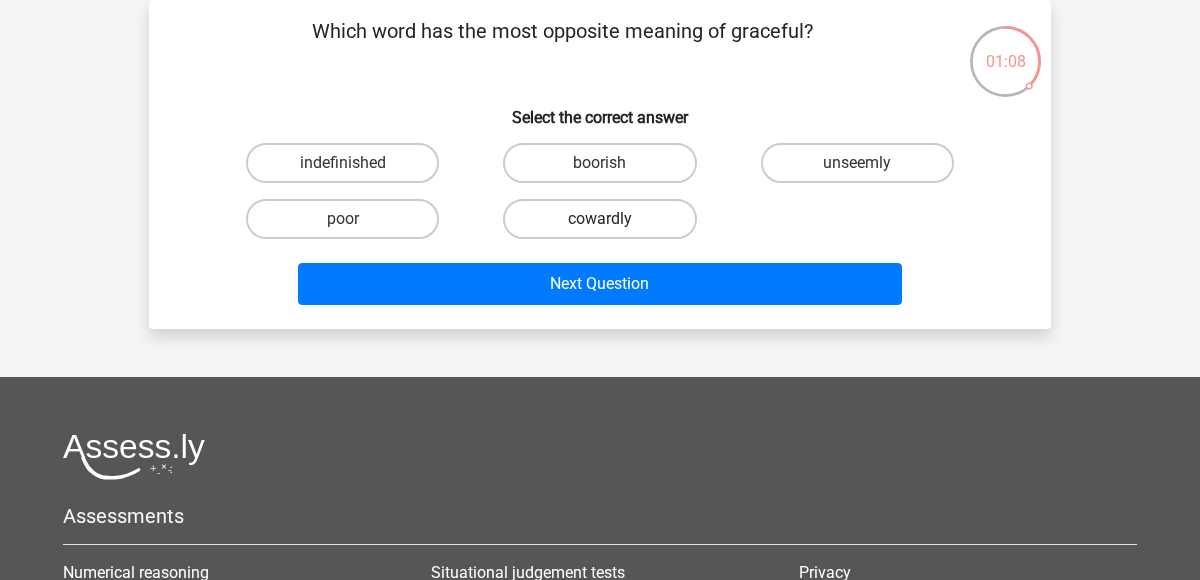 click on "cowardly" at bounding box center [599, 219] 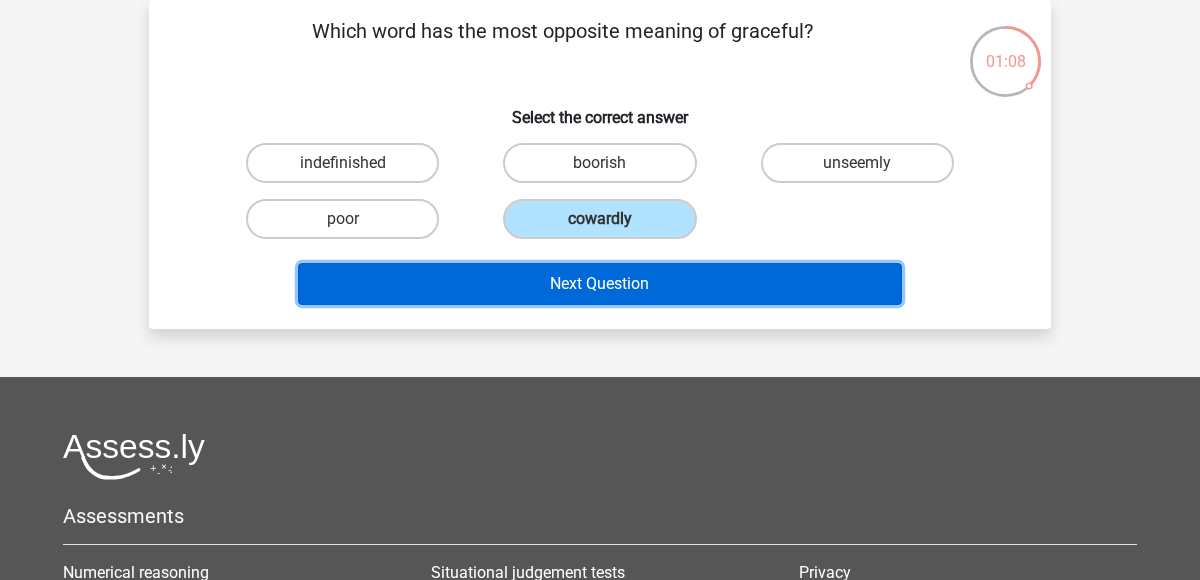 click on "Next Question" at bounding box center (600, 284) 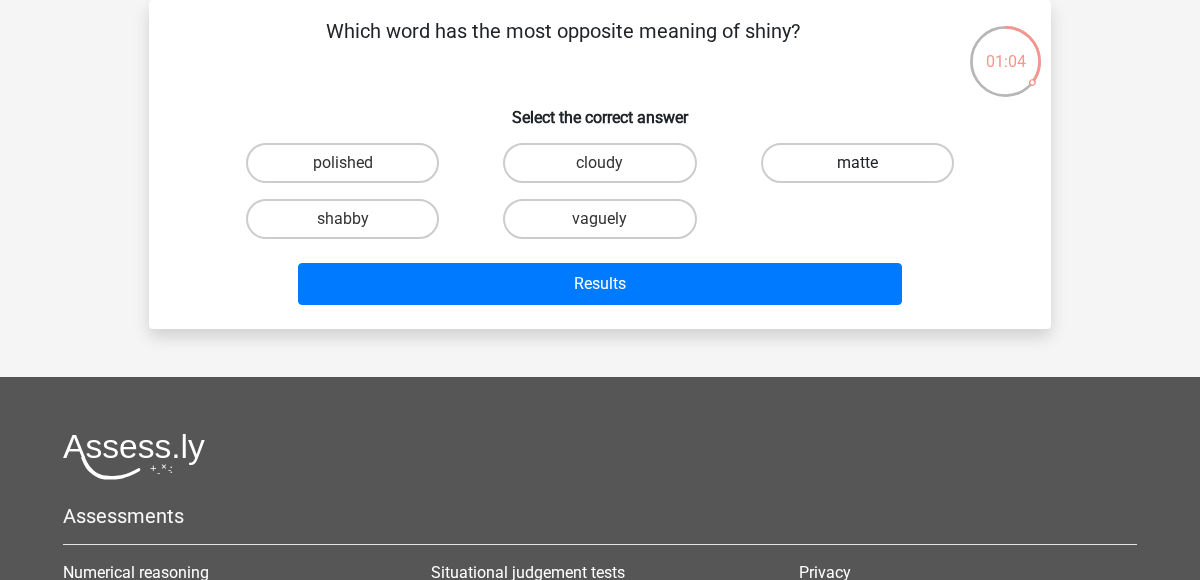 click on "matte" at bounding box center [857, 163] 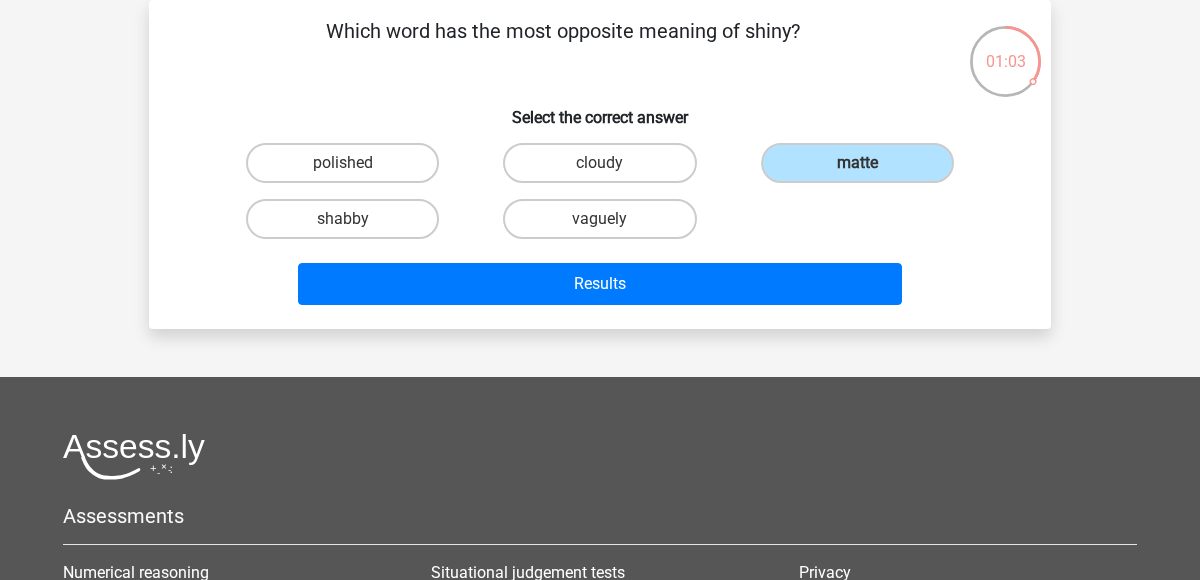 click on "Results" at bounding box center [600, 280] 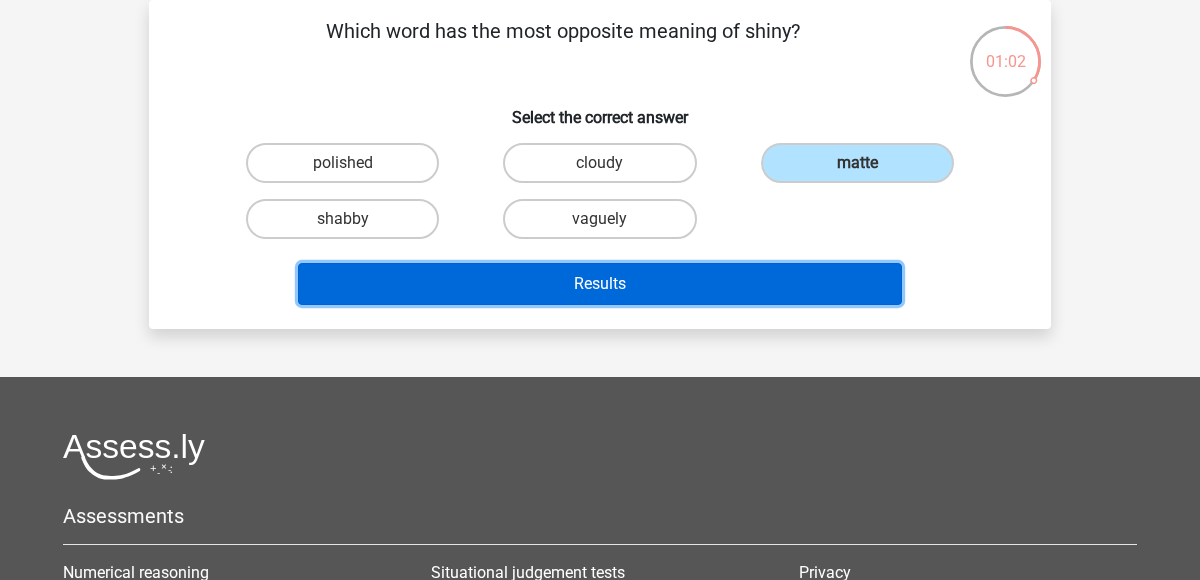 click on "Results" at bounding box center [600, 284] 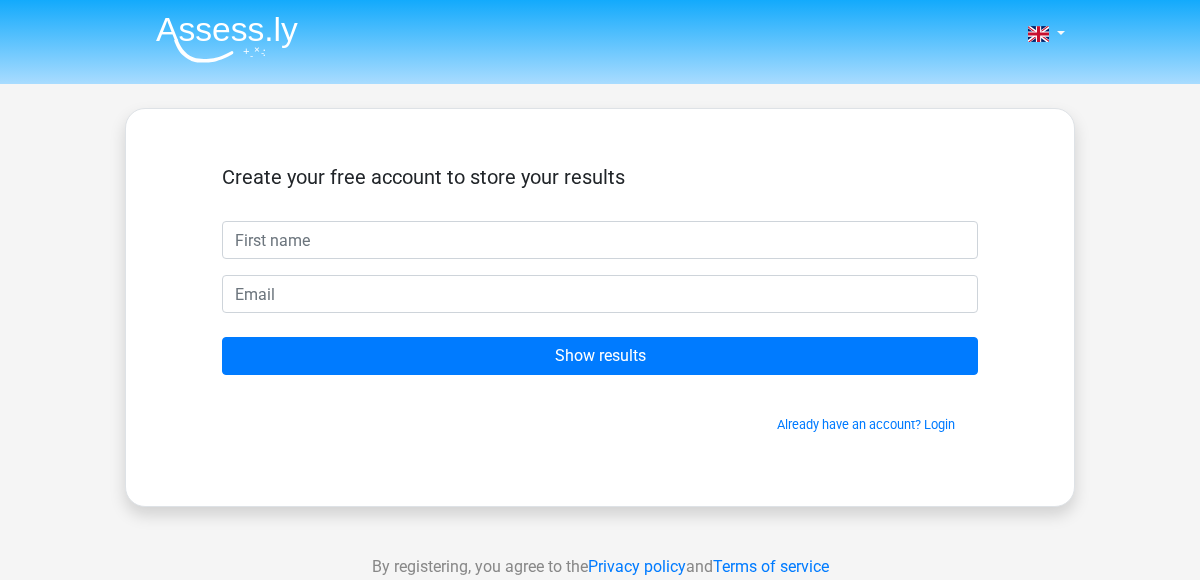 scroll, scrollTop: 0, scrollLeft: 0, axis: both 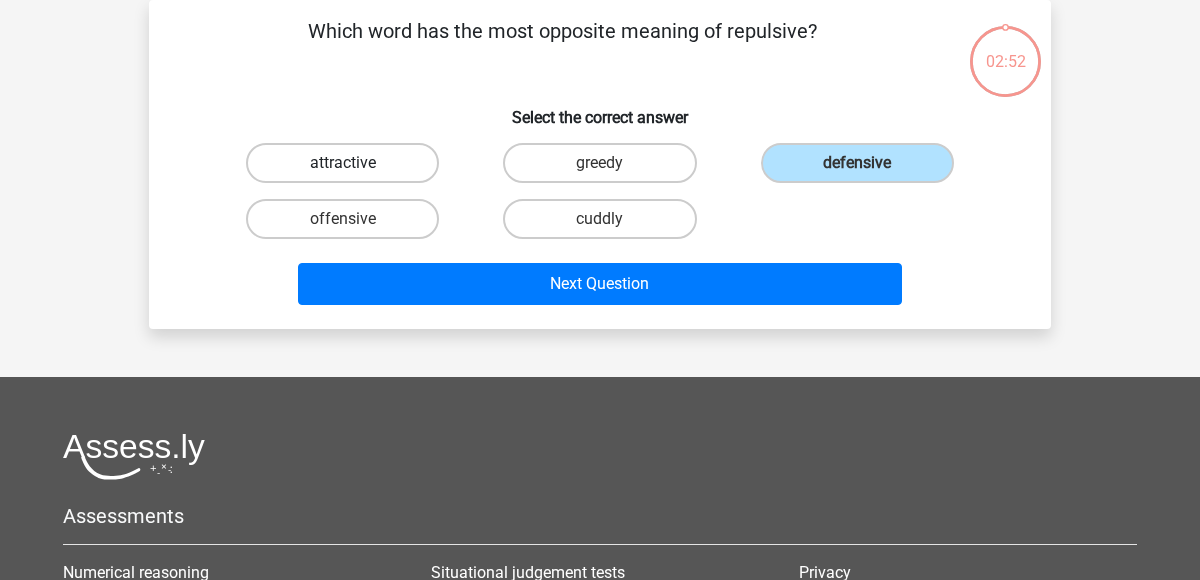 click on "attractive" at bounding box center (342, 163) 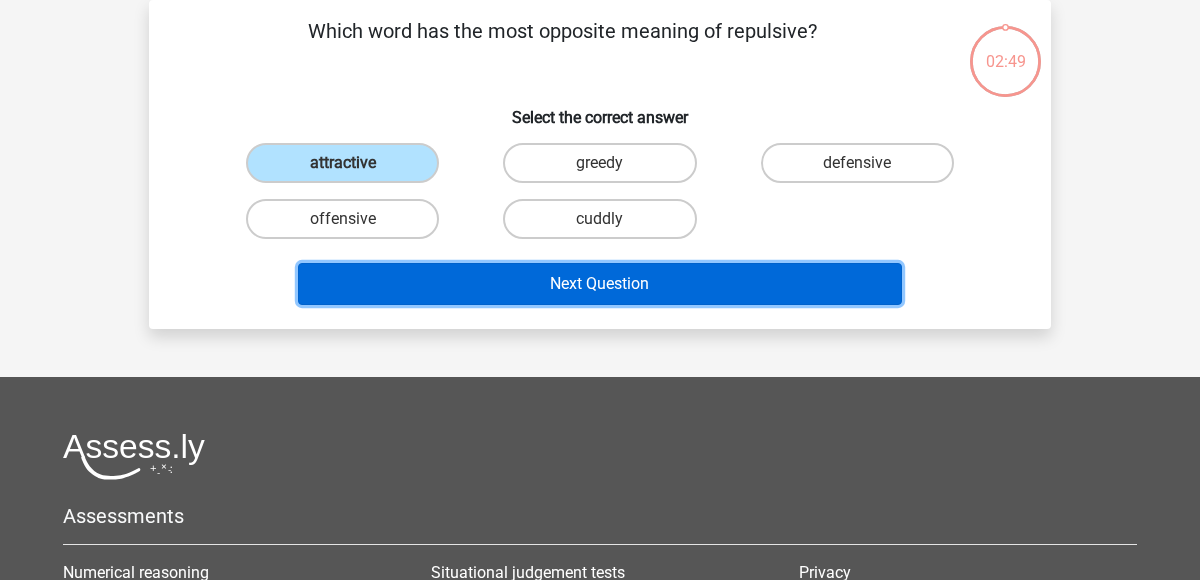 click on "Next Question" at bounding box center [600, 284] 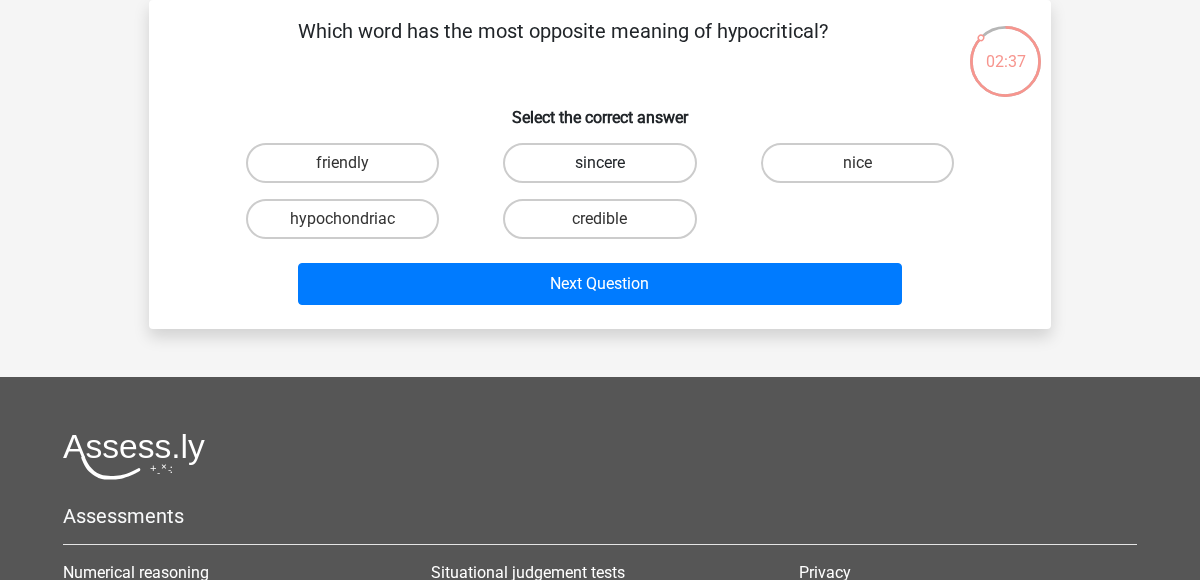 click on "sincere" at bounding box center (599, 163) 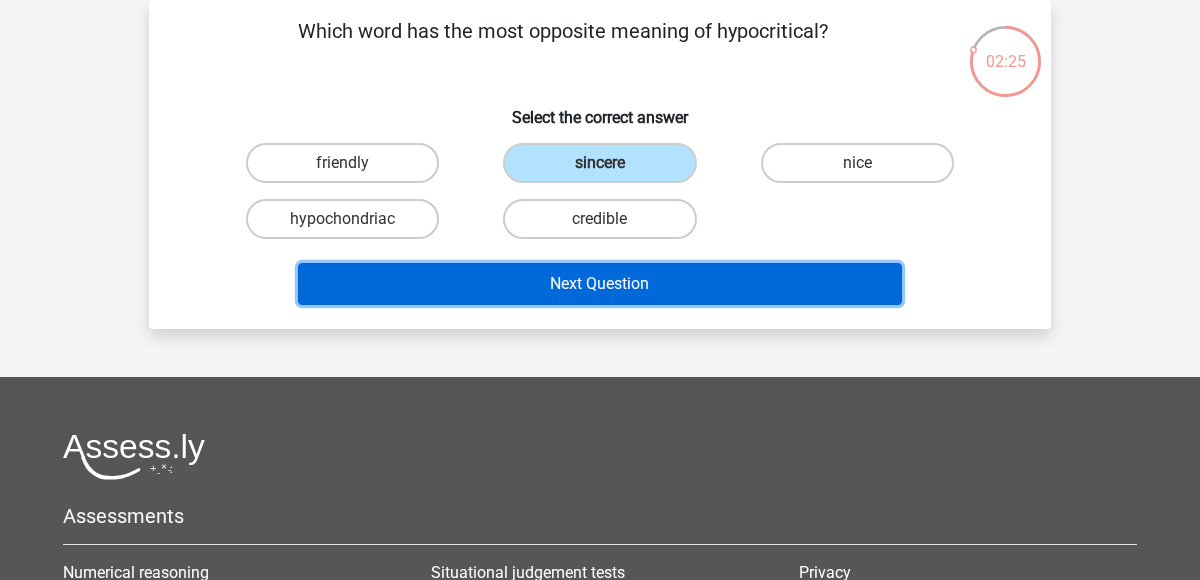 click on "Next Question" at bounding box center (600, 284) 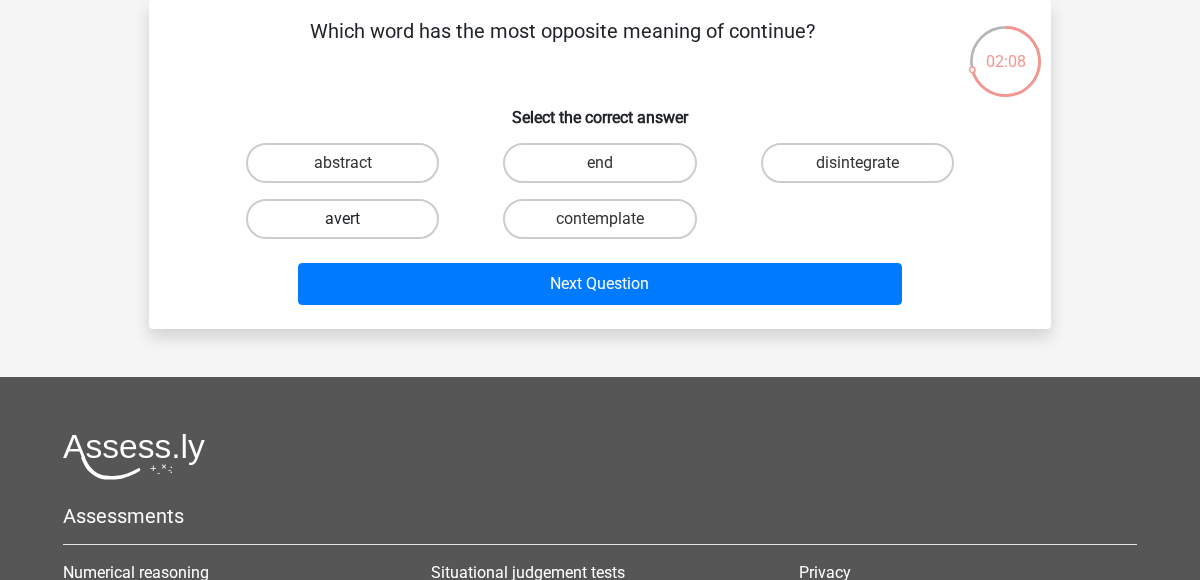 click on "avert" at bounding box center [342, 219] 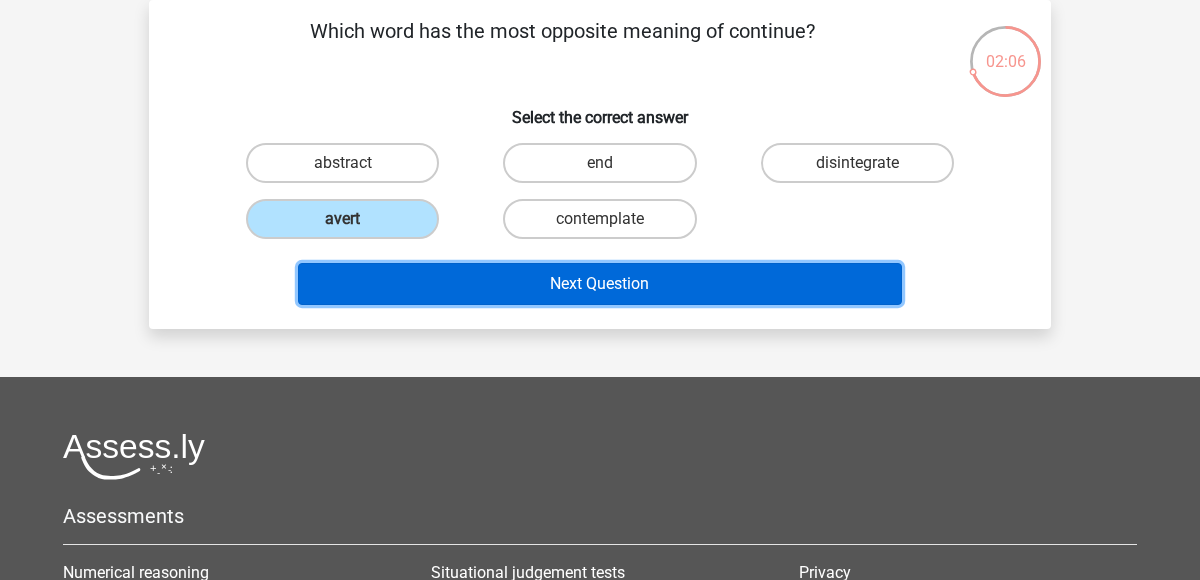 click on "Next Question" at bounding box center (600, 284) 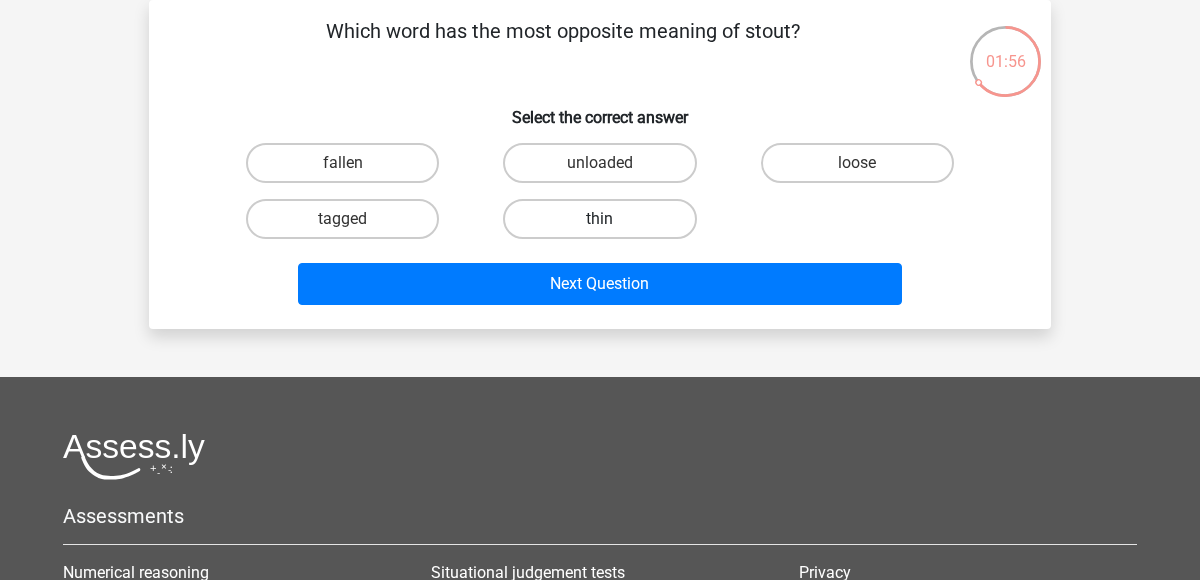 click on "thin" at bounding box center [599, 219] 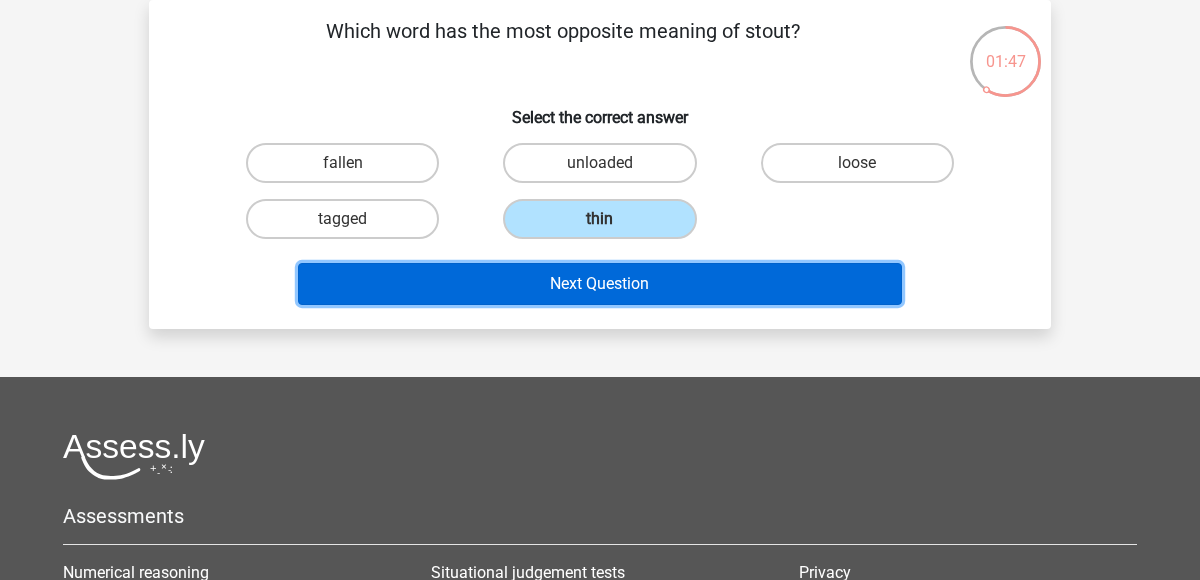click on "Next Question" at bounding box center (600, 284) 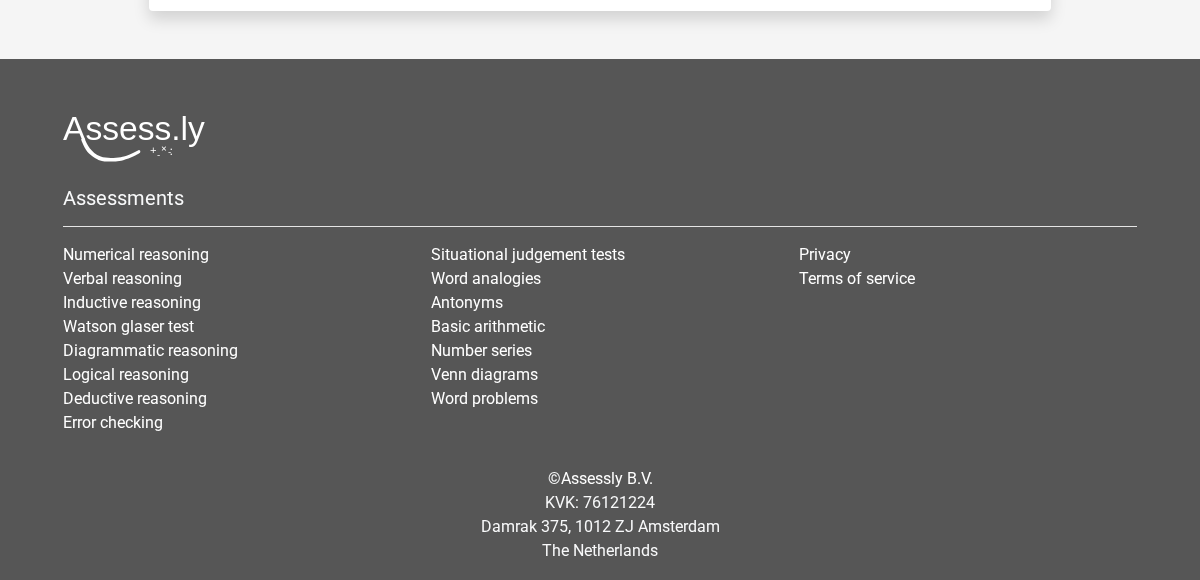 scroll, scrollTop: 0, scrollLeft: 0, axis: both 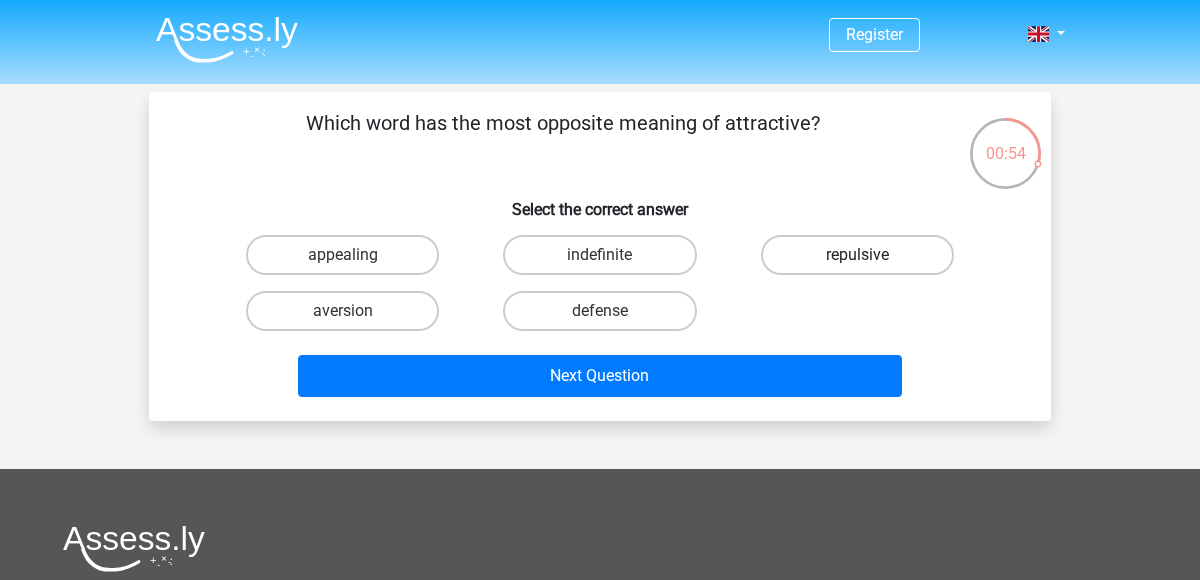 click on "repulsive" at bounding box center (857, 255) 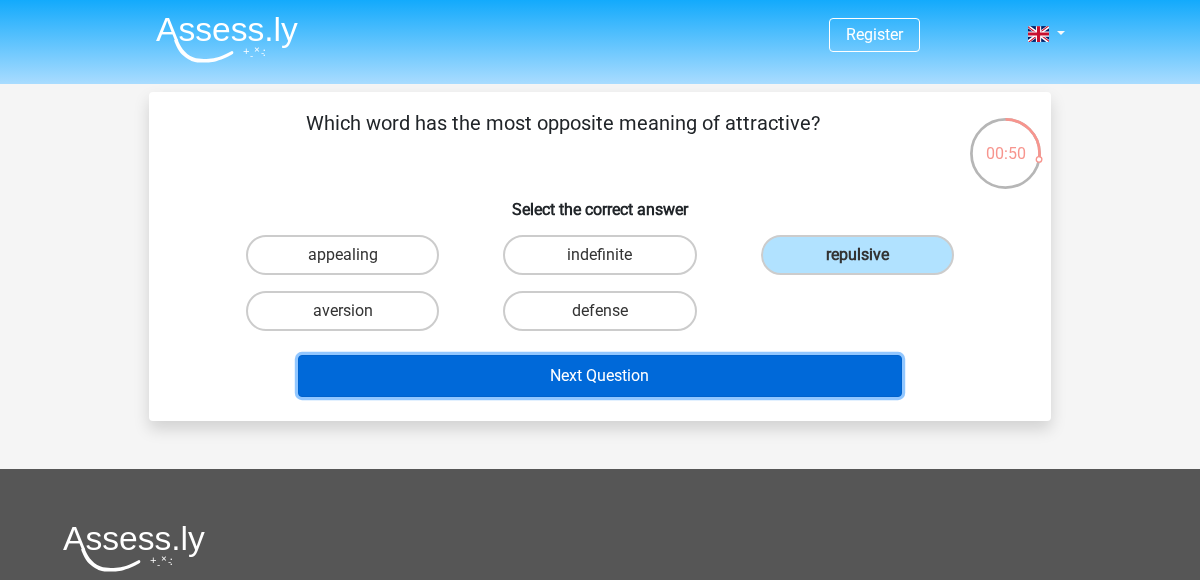 click on "Next Question" at bounding box center (600, 376) 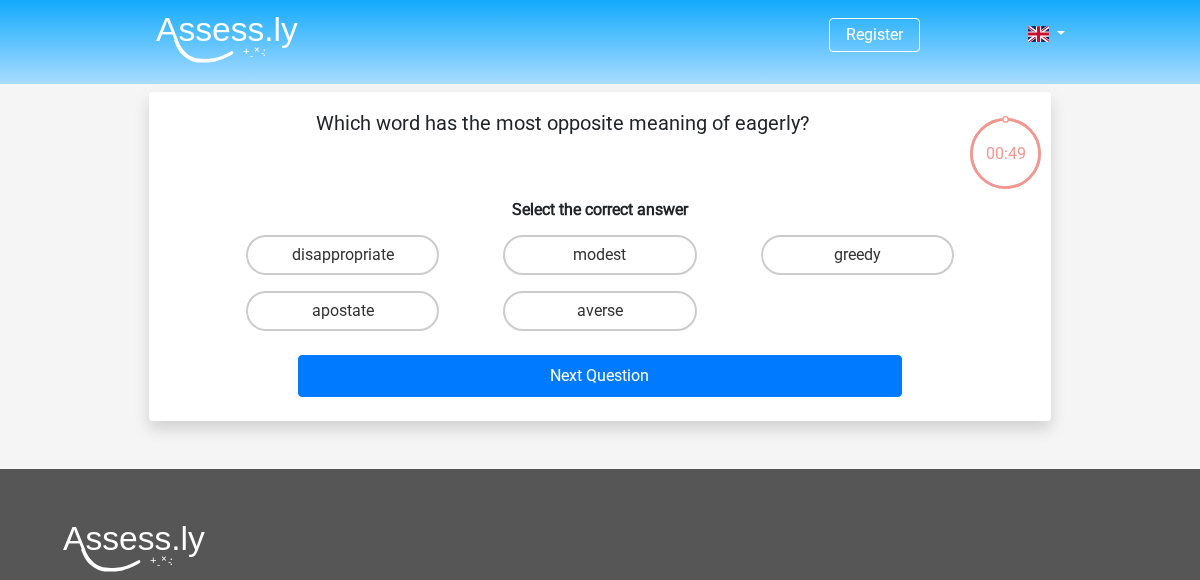 scroll, scrollTop: 92, scrollLeft: 0, axis: vertical 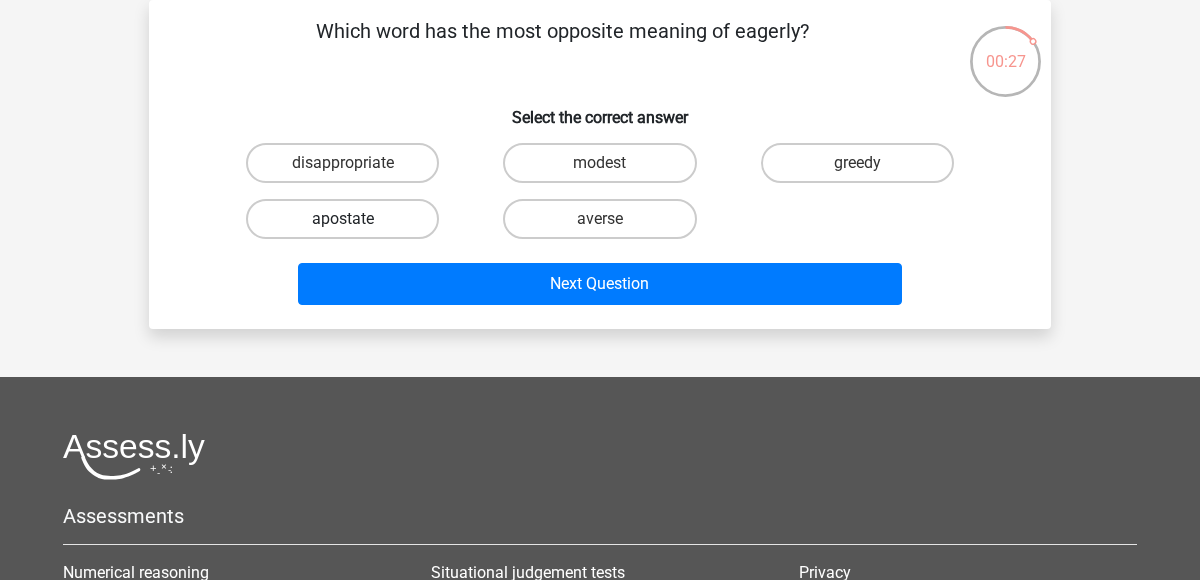 click on "apostate" at bounding box center (342, 219) 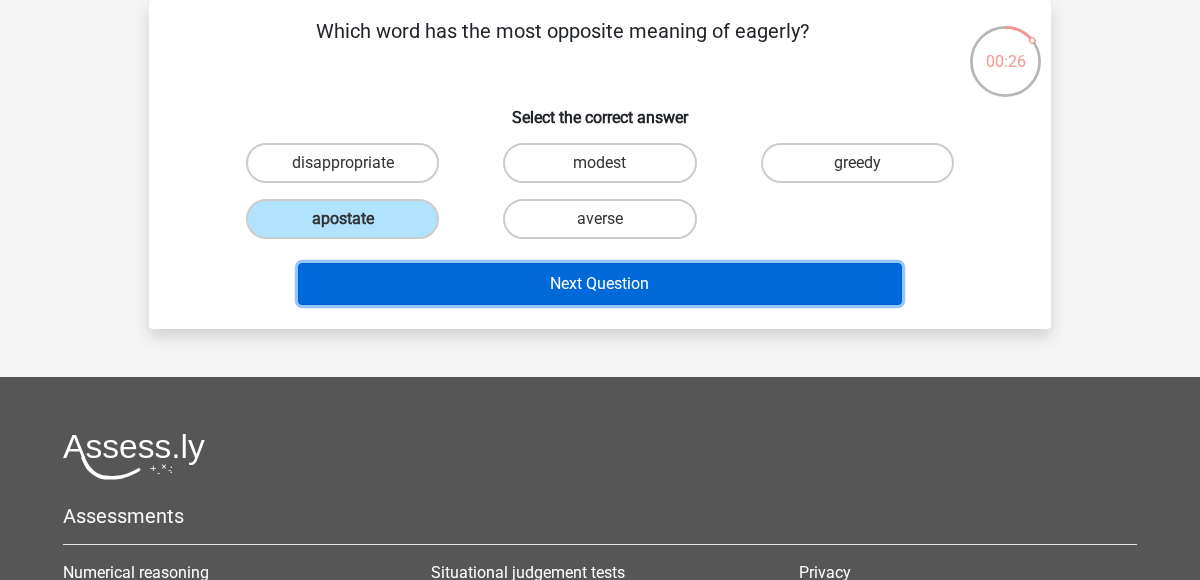 click on "Next Question" at bounding box center (600, 284) 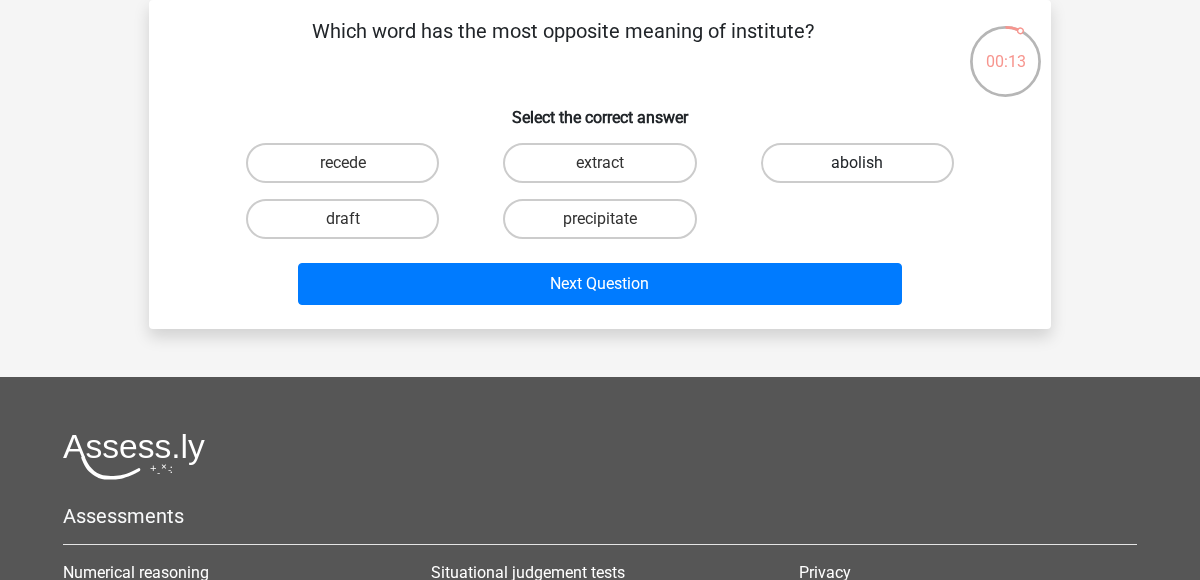 click on "abolish" at bounding box center (857, 163) 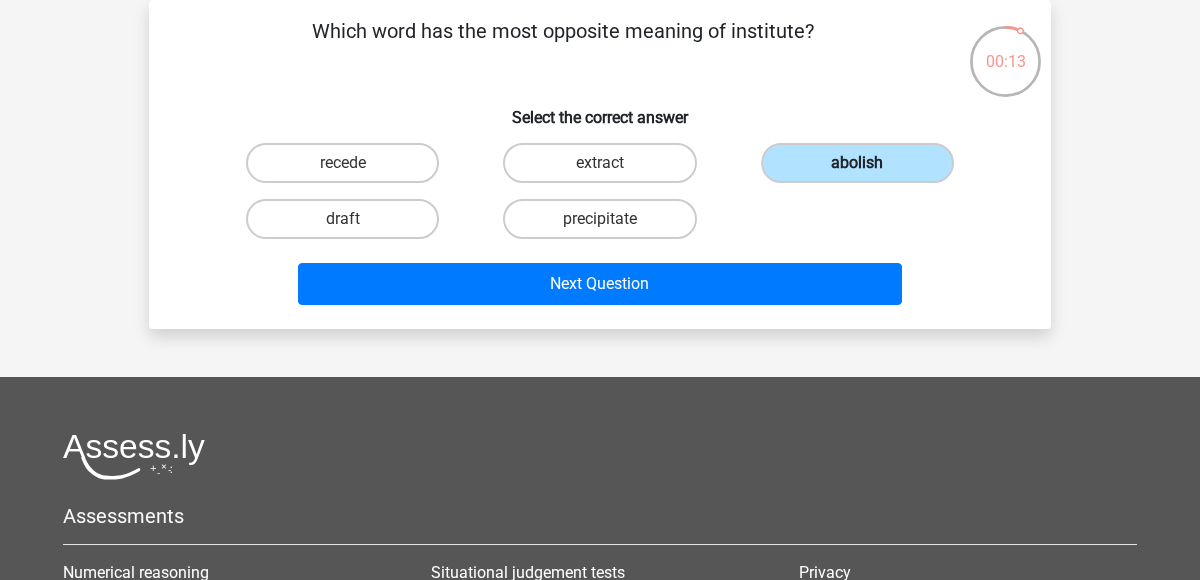 click on "abolish" at bounding box center (857, 163) 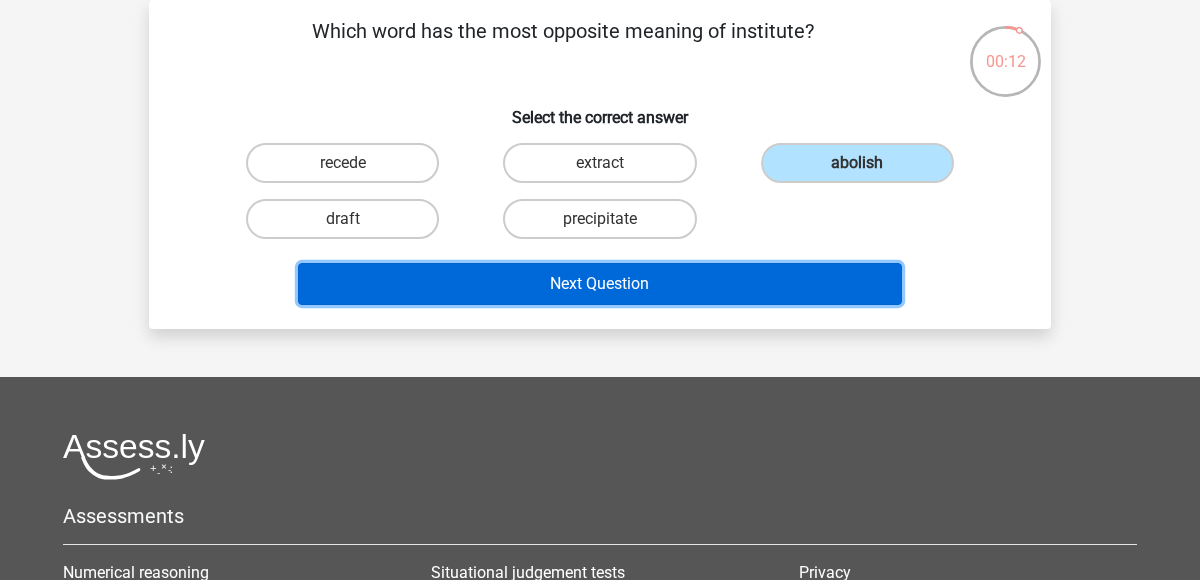 click on "Next Question" at bounding box center [600, 284] 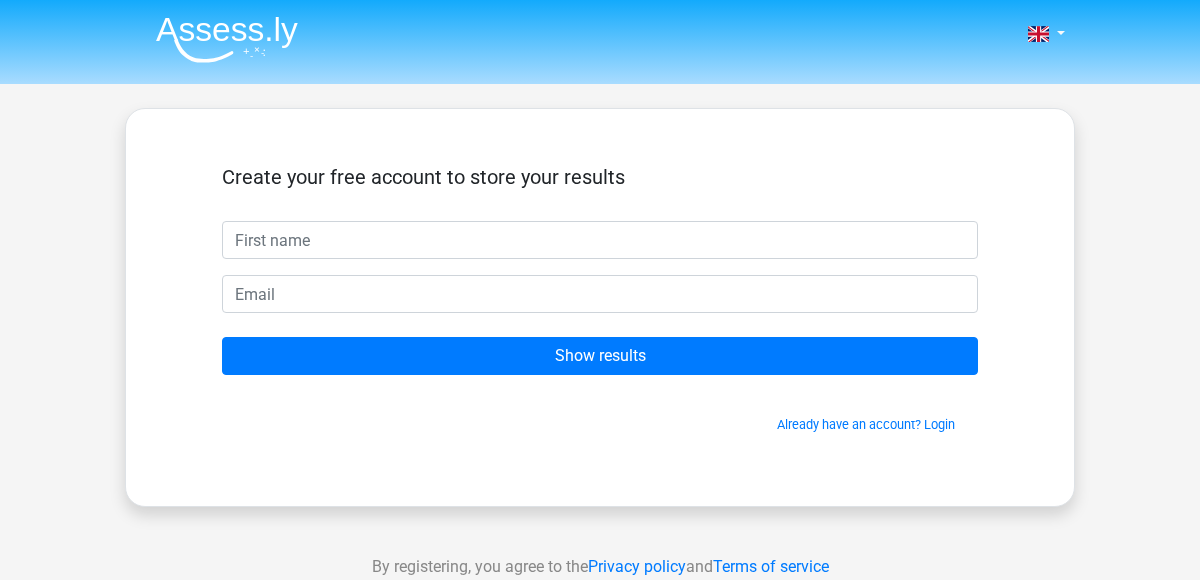 scroll, scrollTop: 0, scrollLeft: 0, axis: both 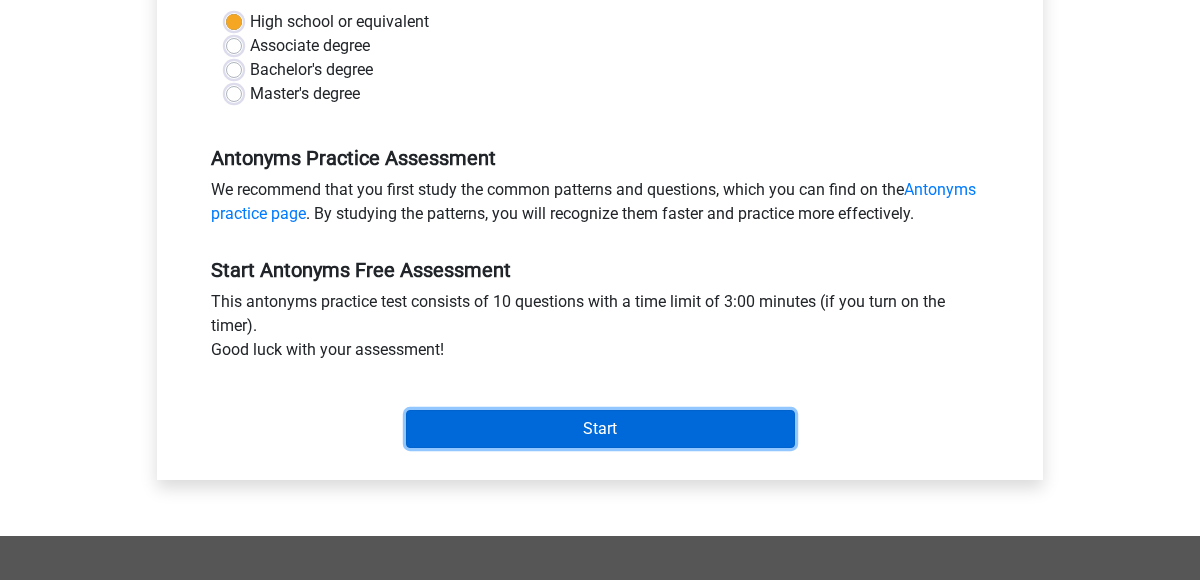 click on "Start" at bounding box center (600, 429) 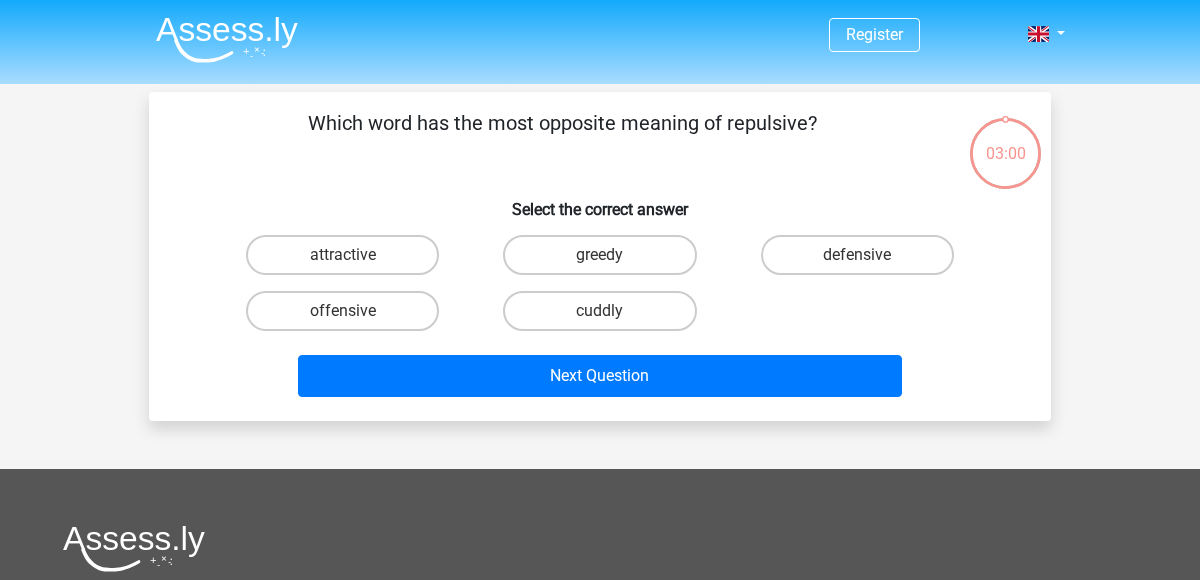 scroll, scrollTop: 0, scrollLeft: 0, axis: both 